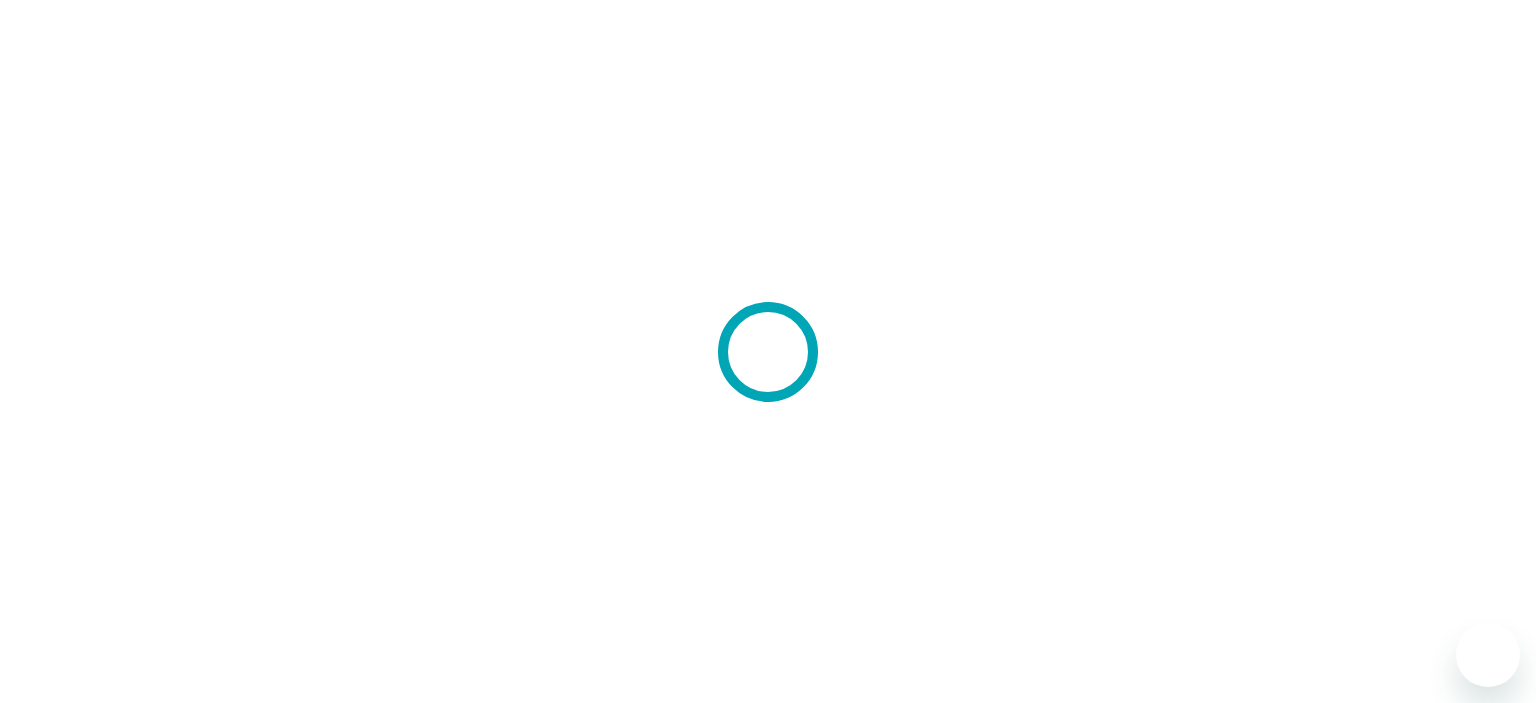 scroll, scrollTop: 0, scrollLeft: 0, axis: both 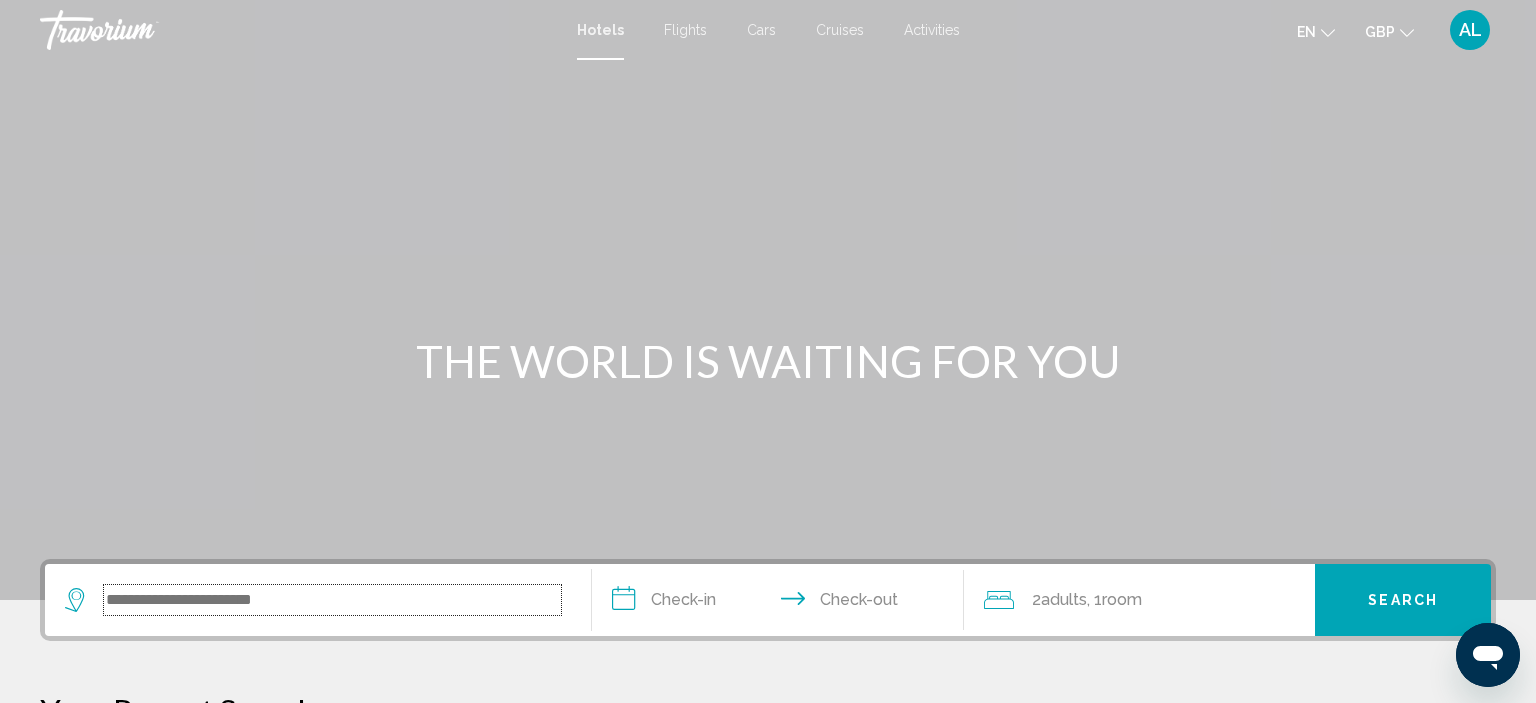 click at bounding box center (332, 600) 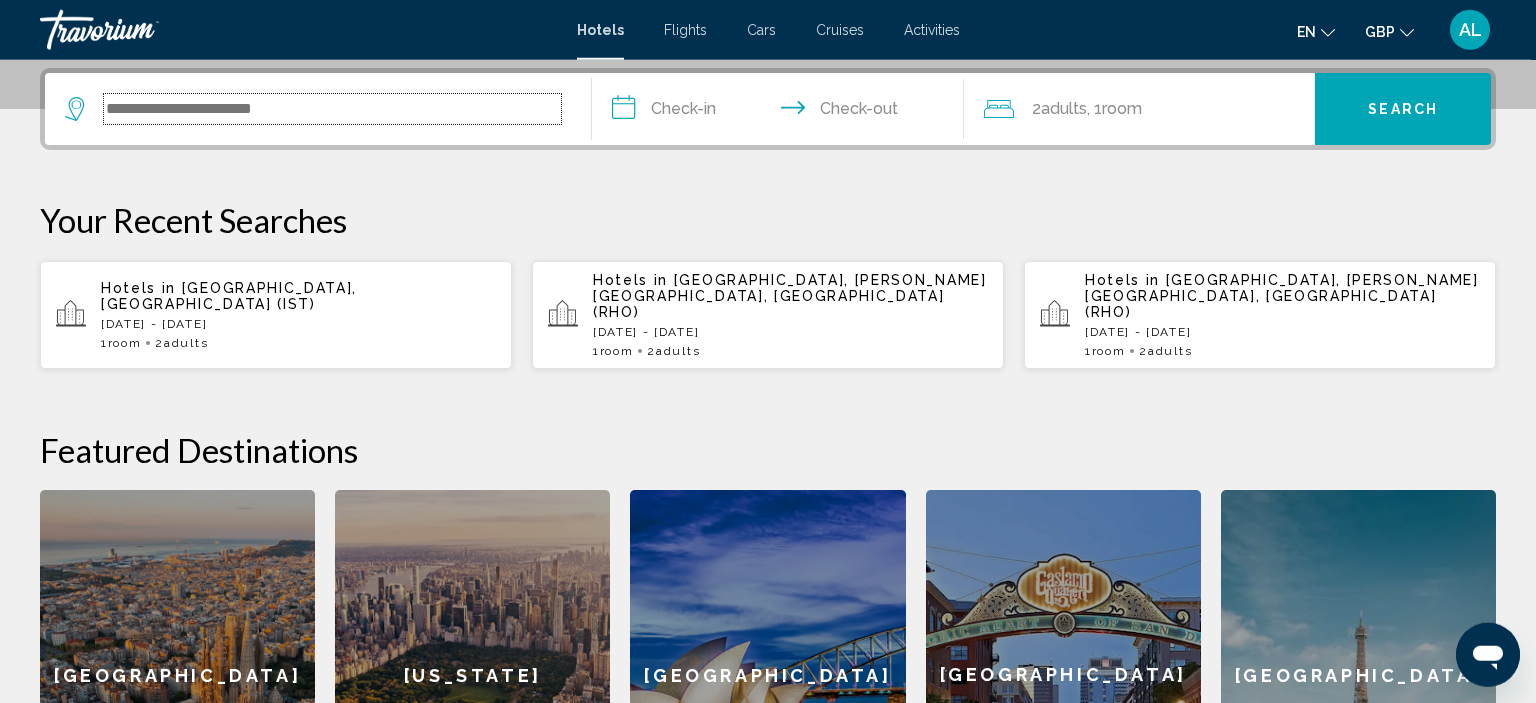 scroll, scrollTop: 493, scrollLeft: 0, axis: vertical 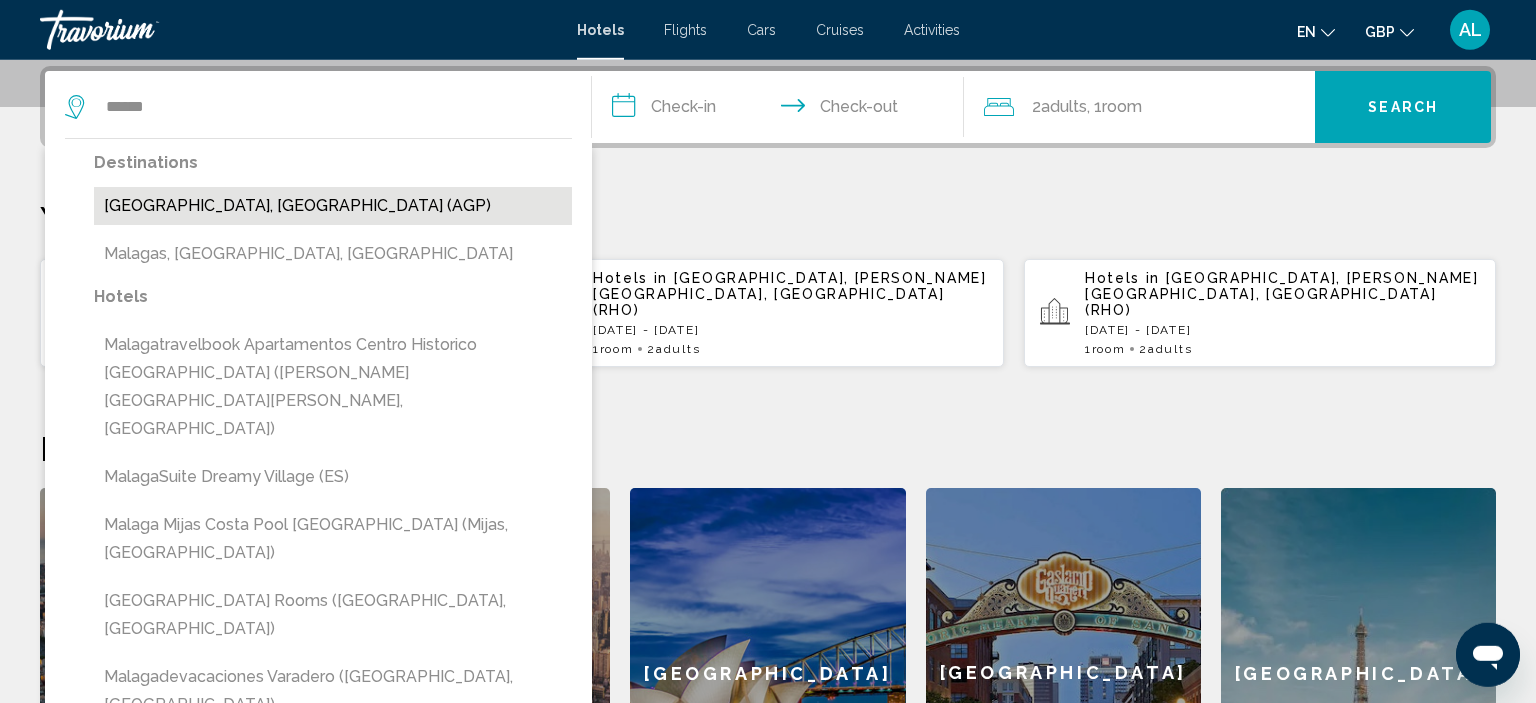 click on "[GEOGRAPHIC_DATA], [GEOGRAPHIC_DATA] (AGP)" at bounding box center [333, 206] 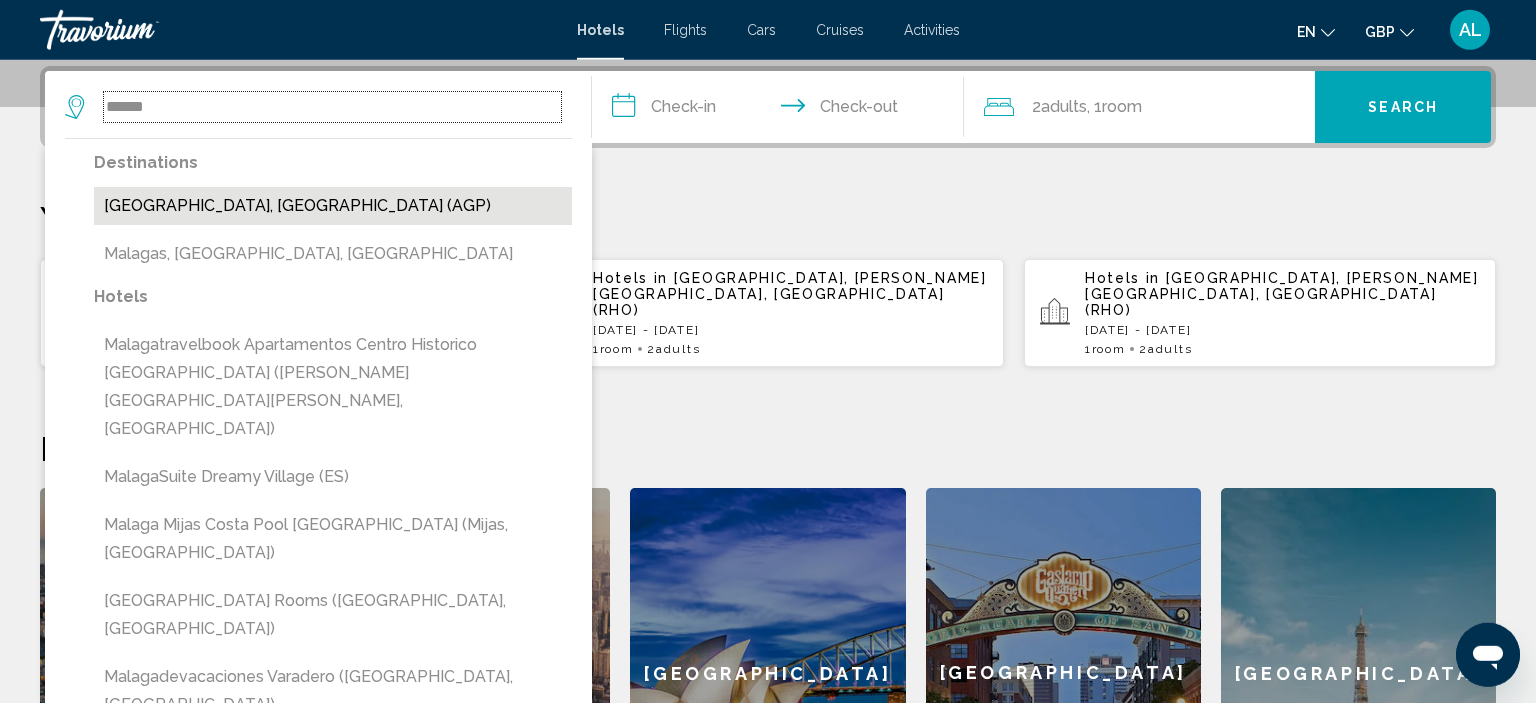 type on "**********" 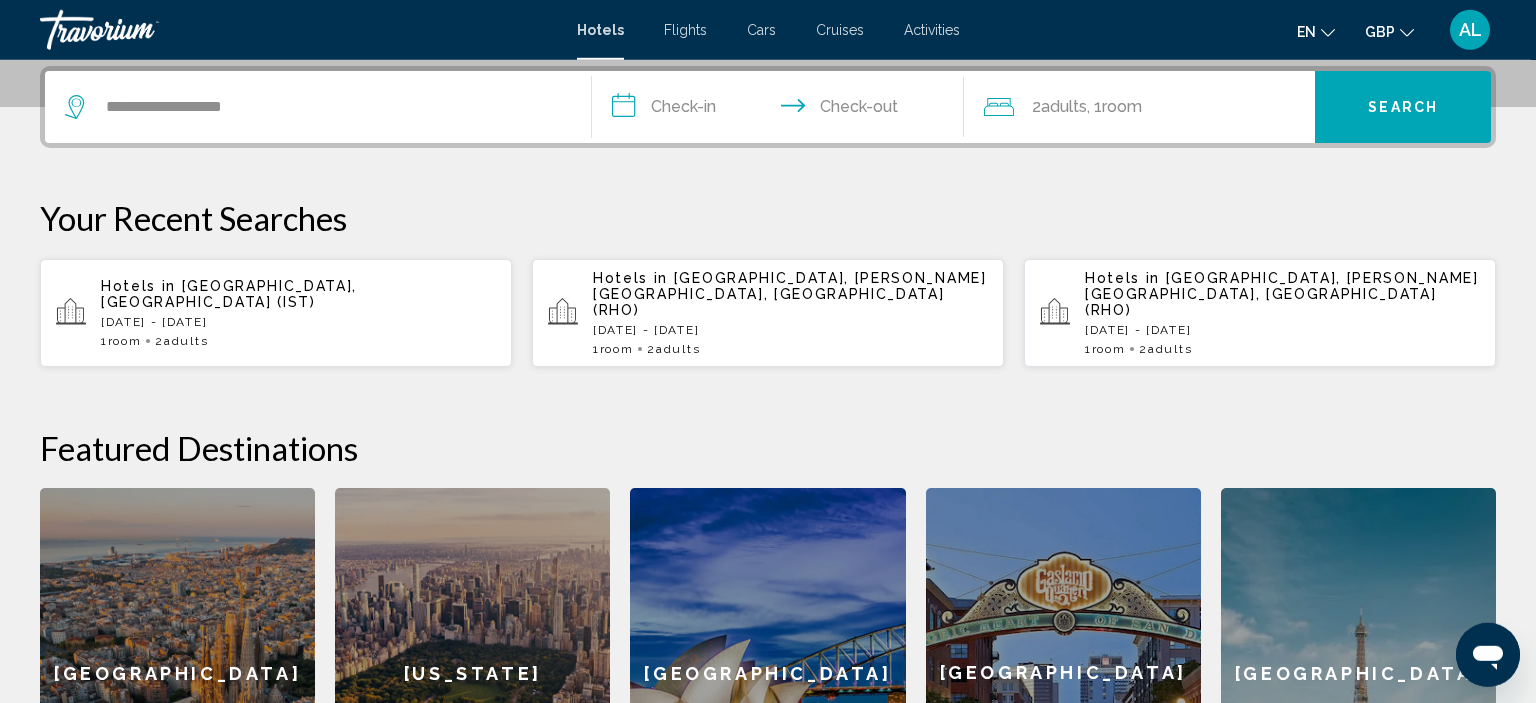 click on "**********" at bounding box center [782, 110] 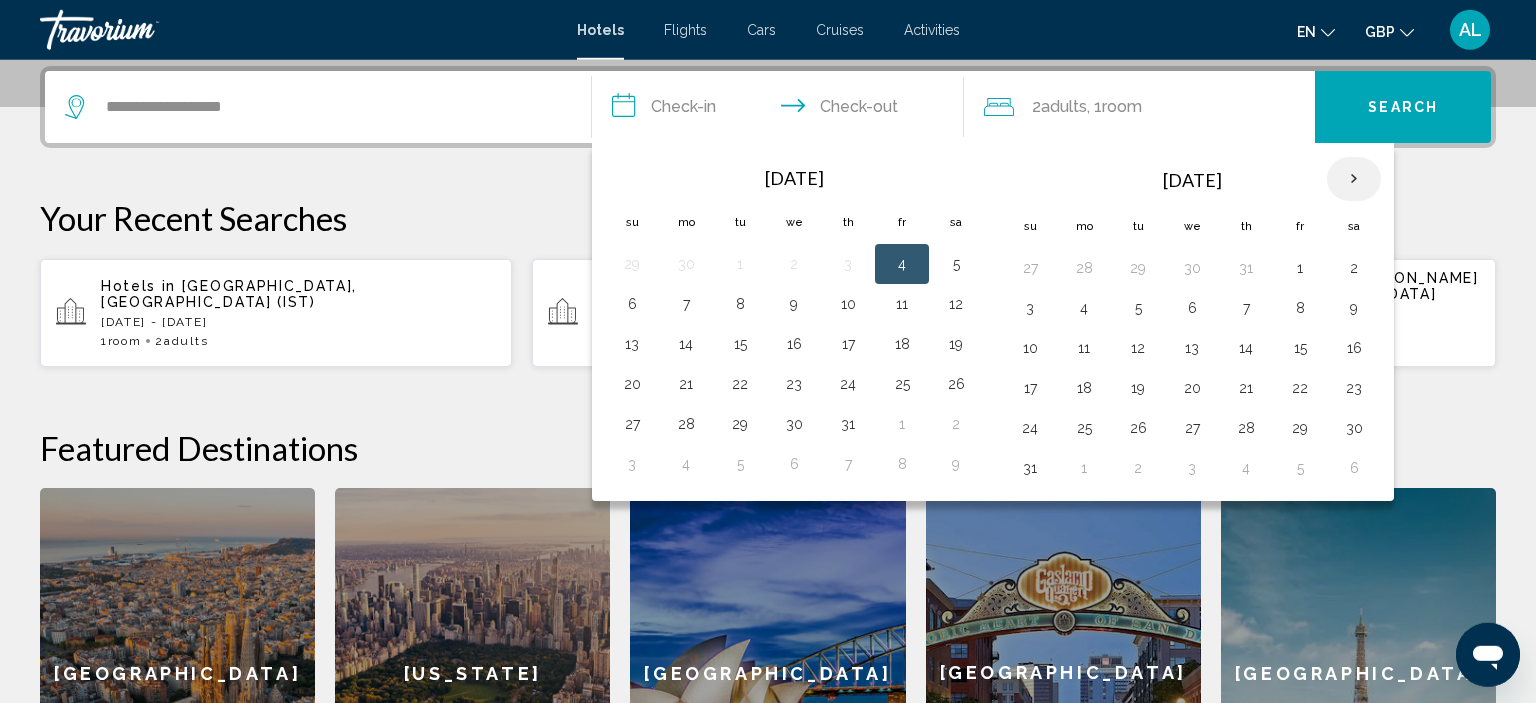 click at bounding box center [1354, 179] 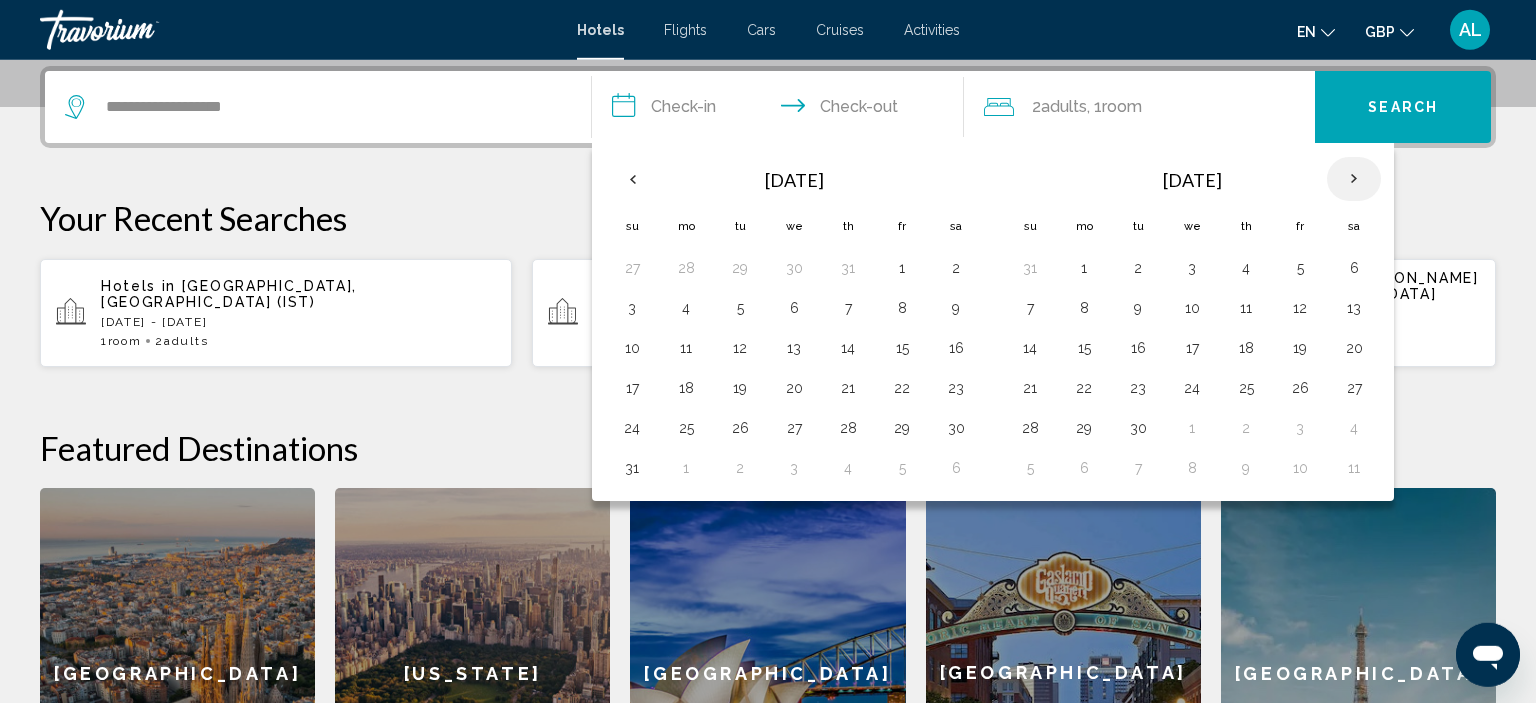 click at bounding box center (1354, 179) 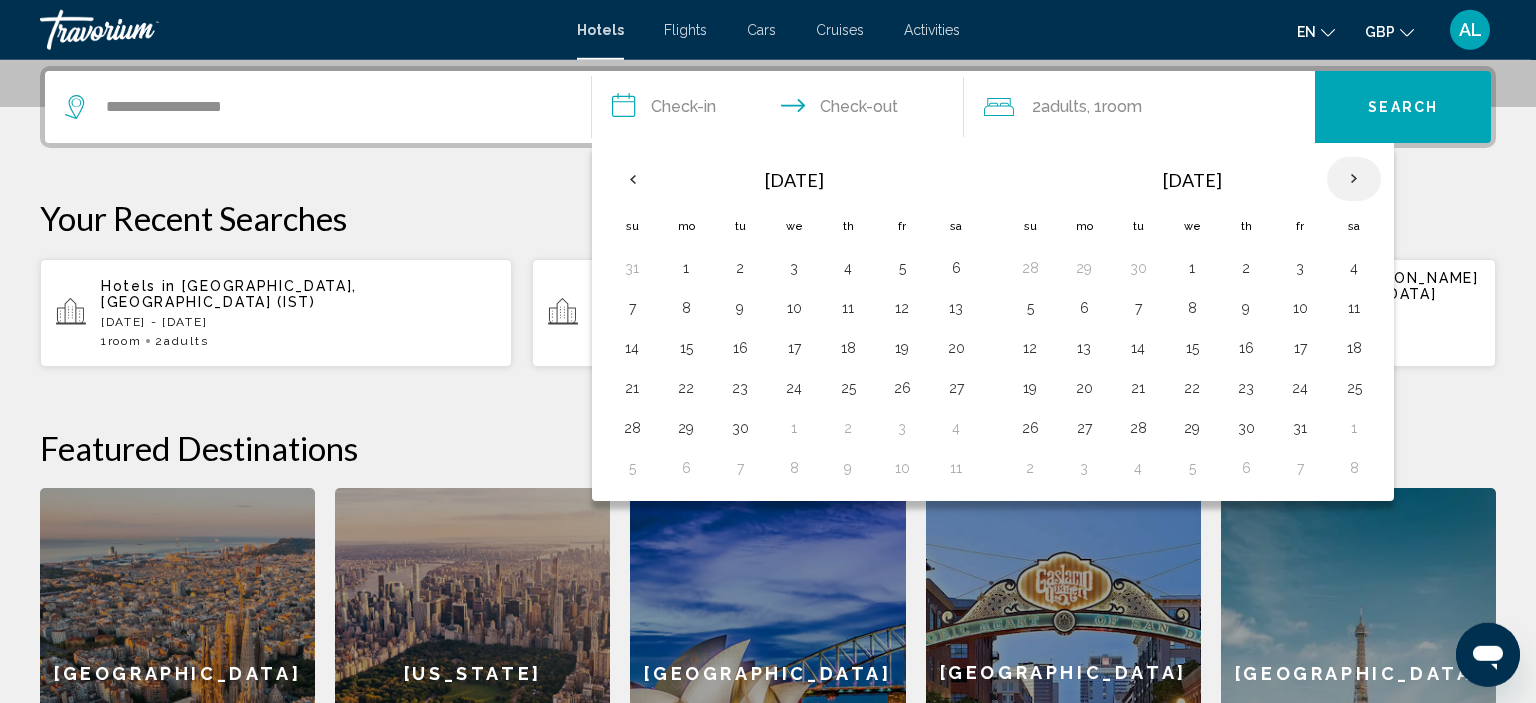 click at bounding box center [1354, 179] 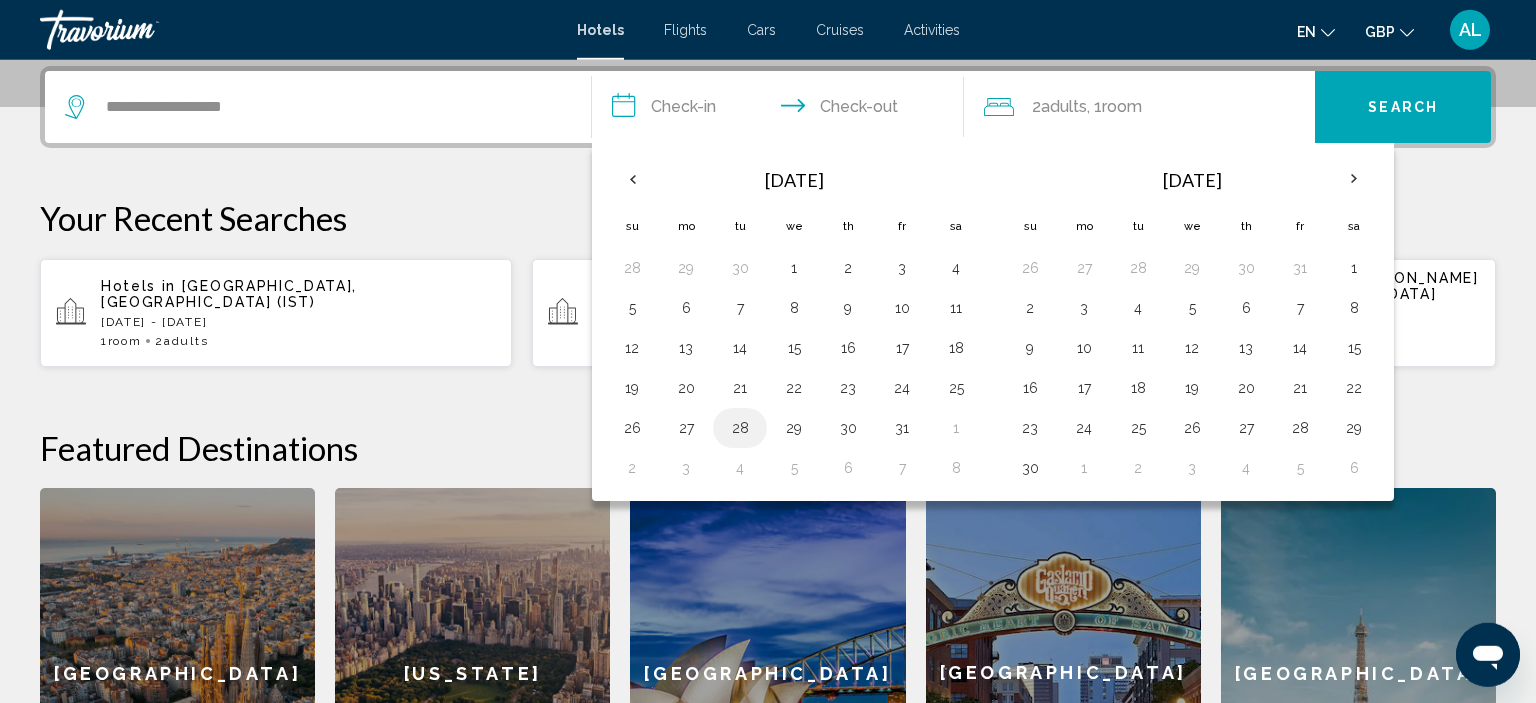 click on "28" at bounding box center (740, 428) 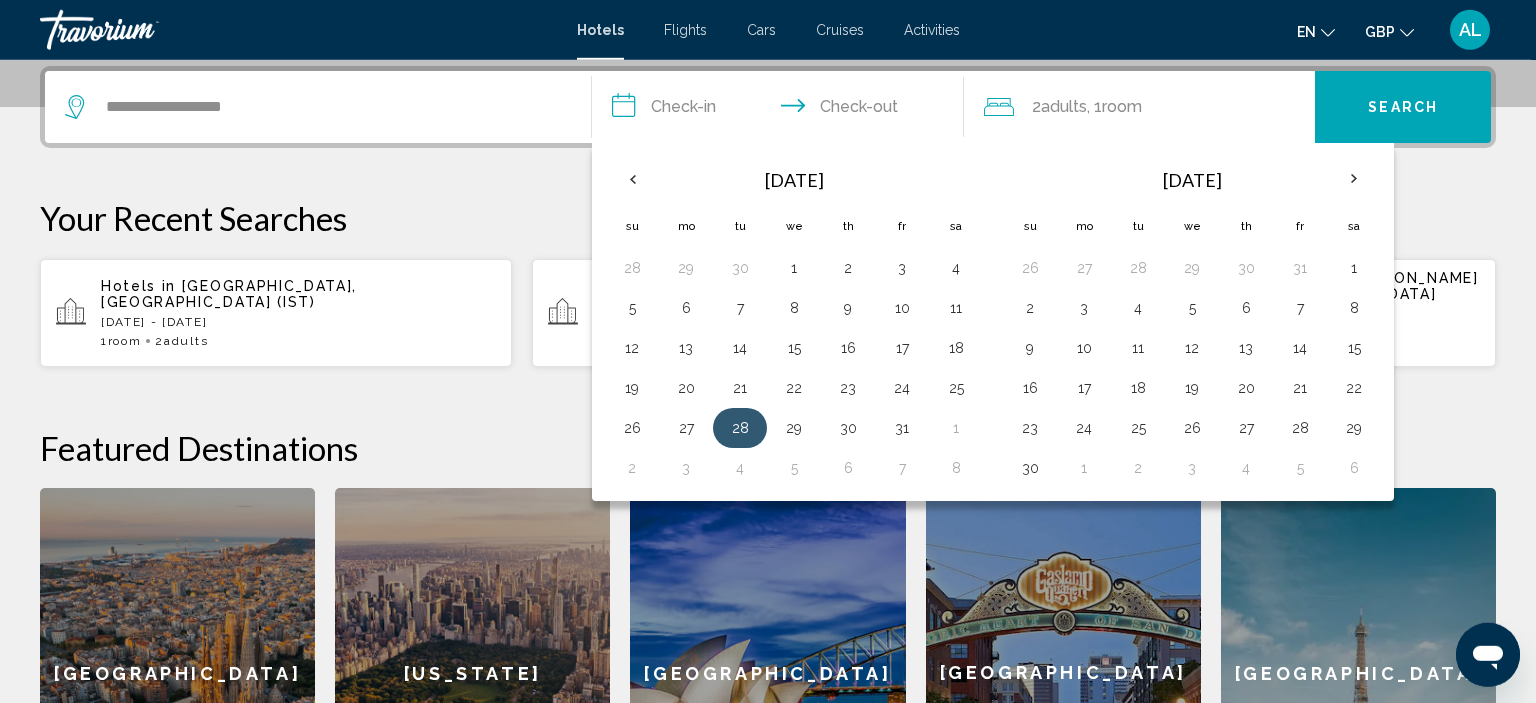 click on "28" at bounding box center [740, 428] 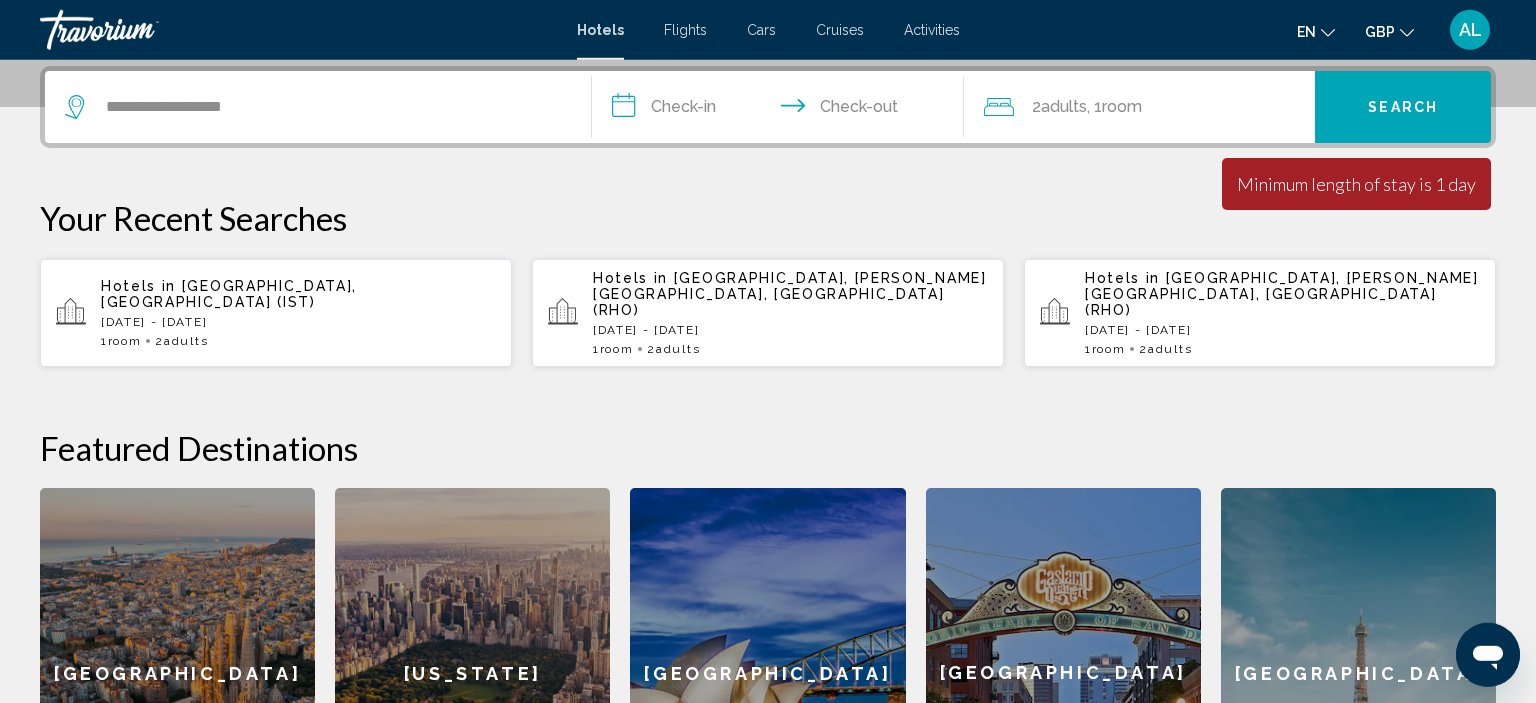 click on "**********" at bounding box center [782, 110] 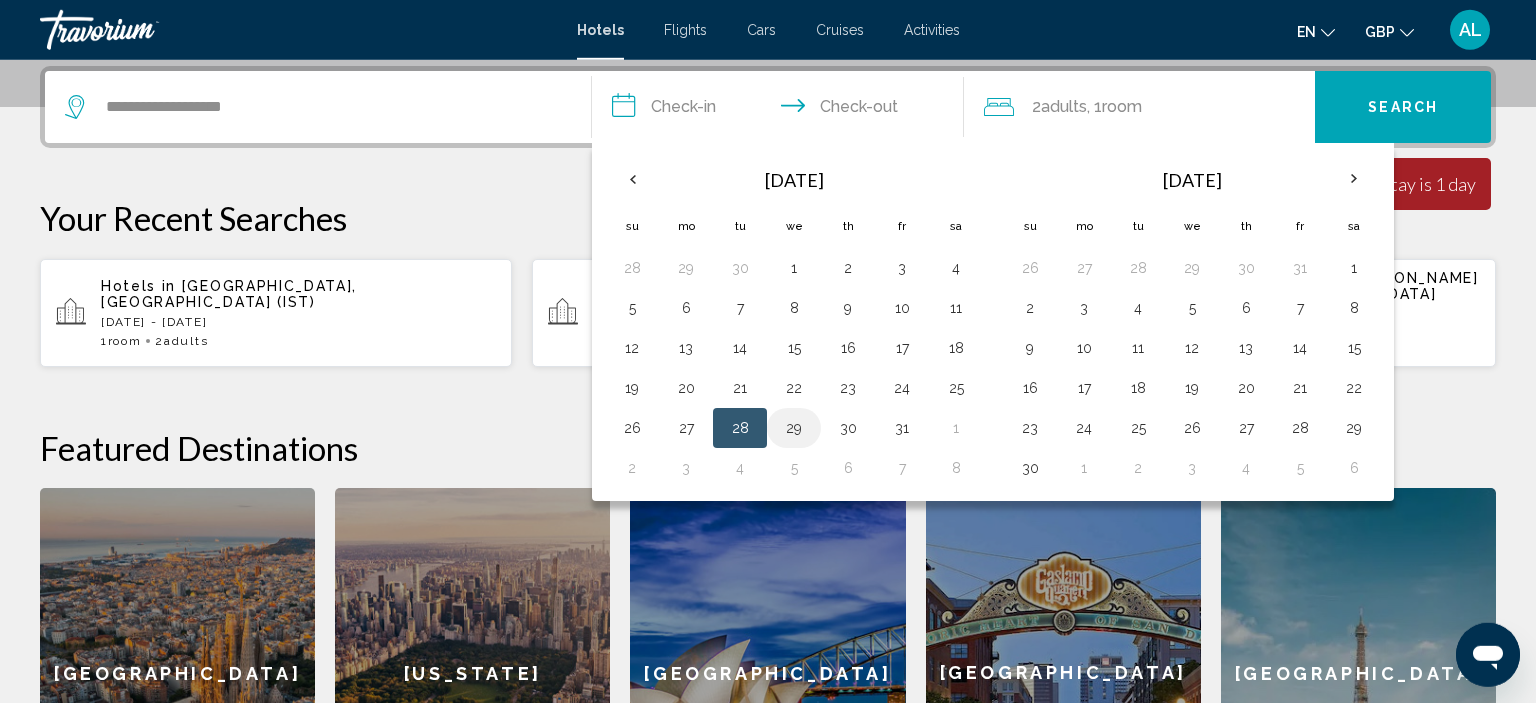 click on "29" at bounding box center [794, 428] 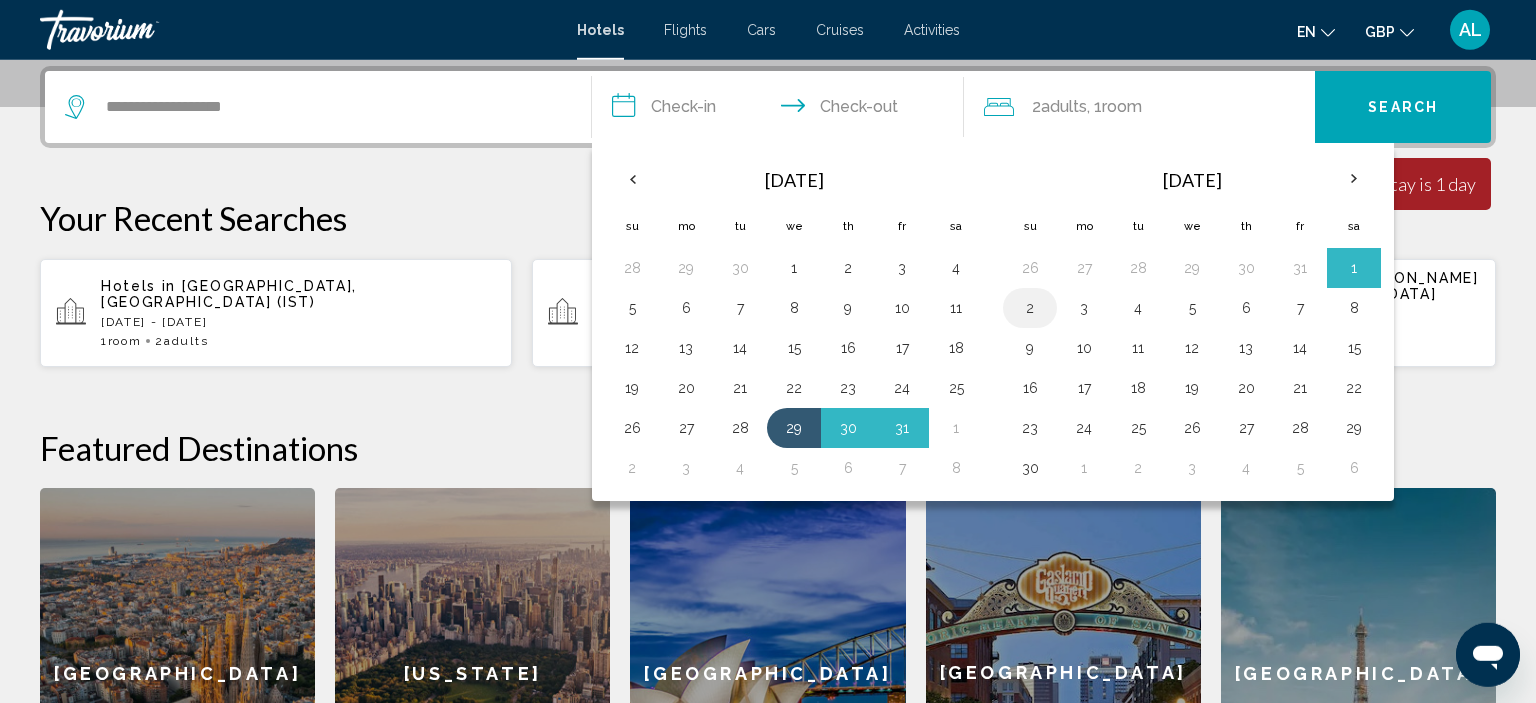 click on "2" at bounding box center [1030, 308] 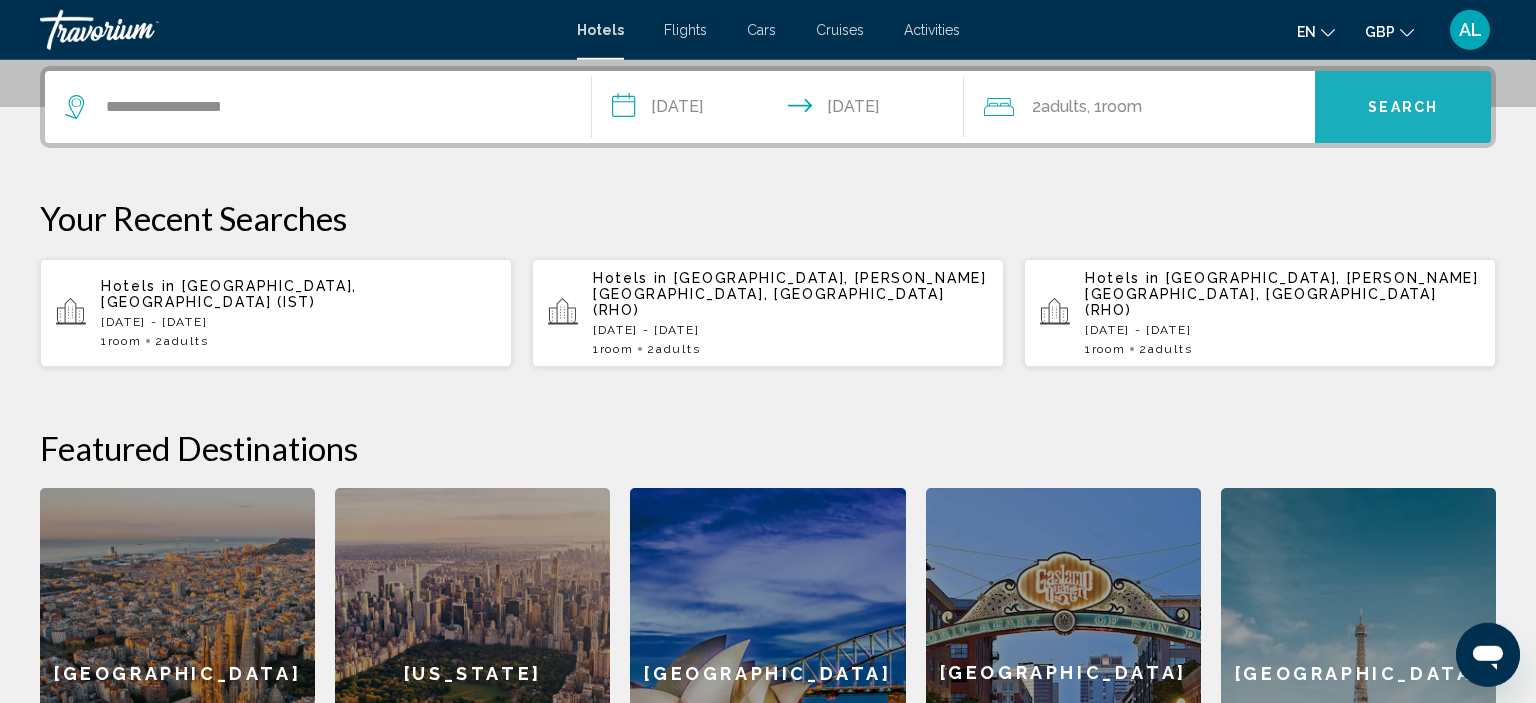click on "Search" at bounding box center (1403, 108) 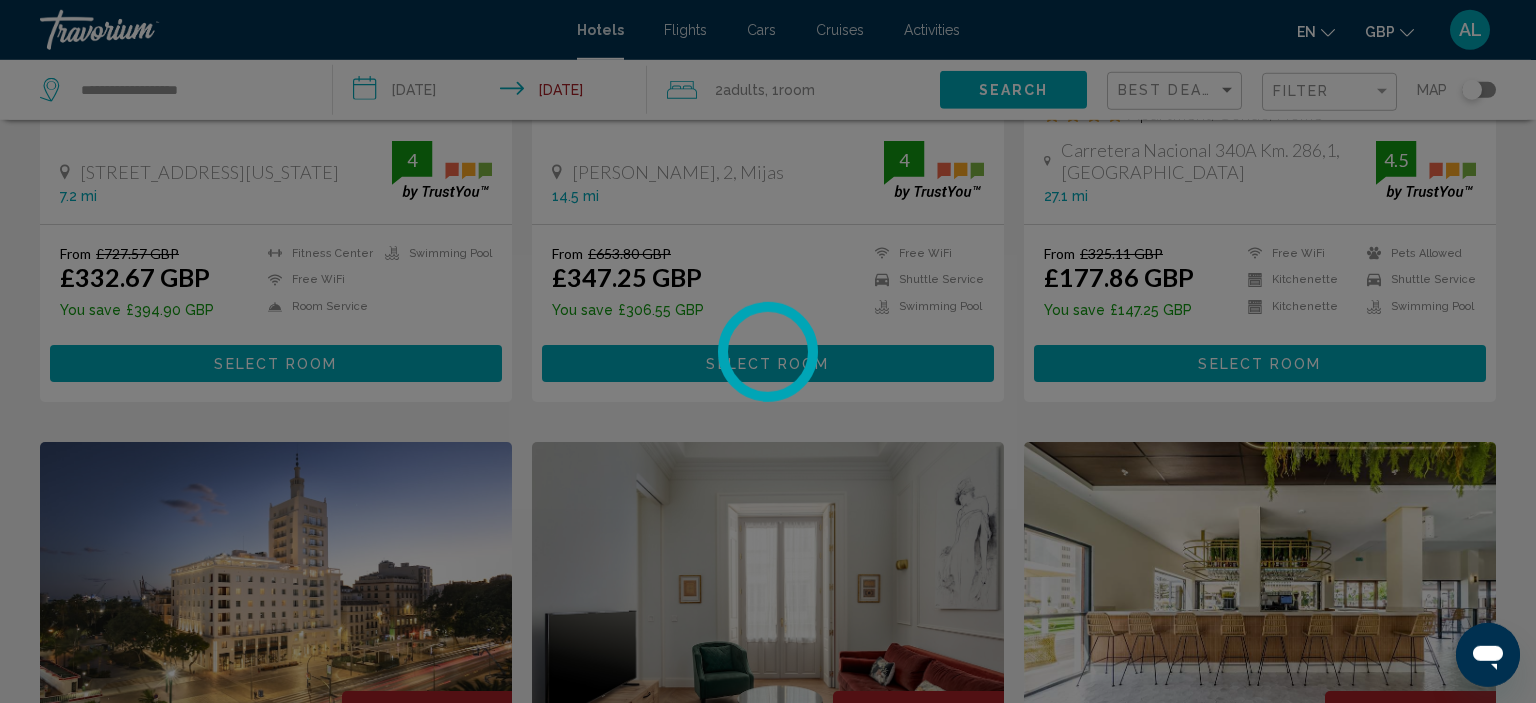 scroll, scrollTop: 0, scrollLeft: 0, axis: both 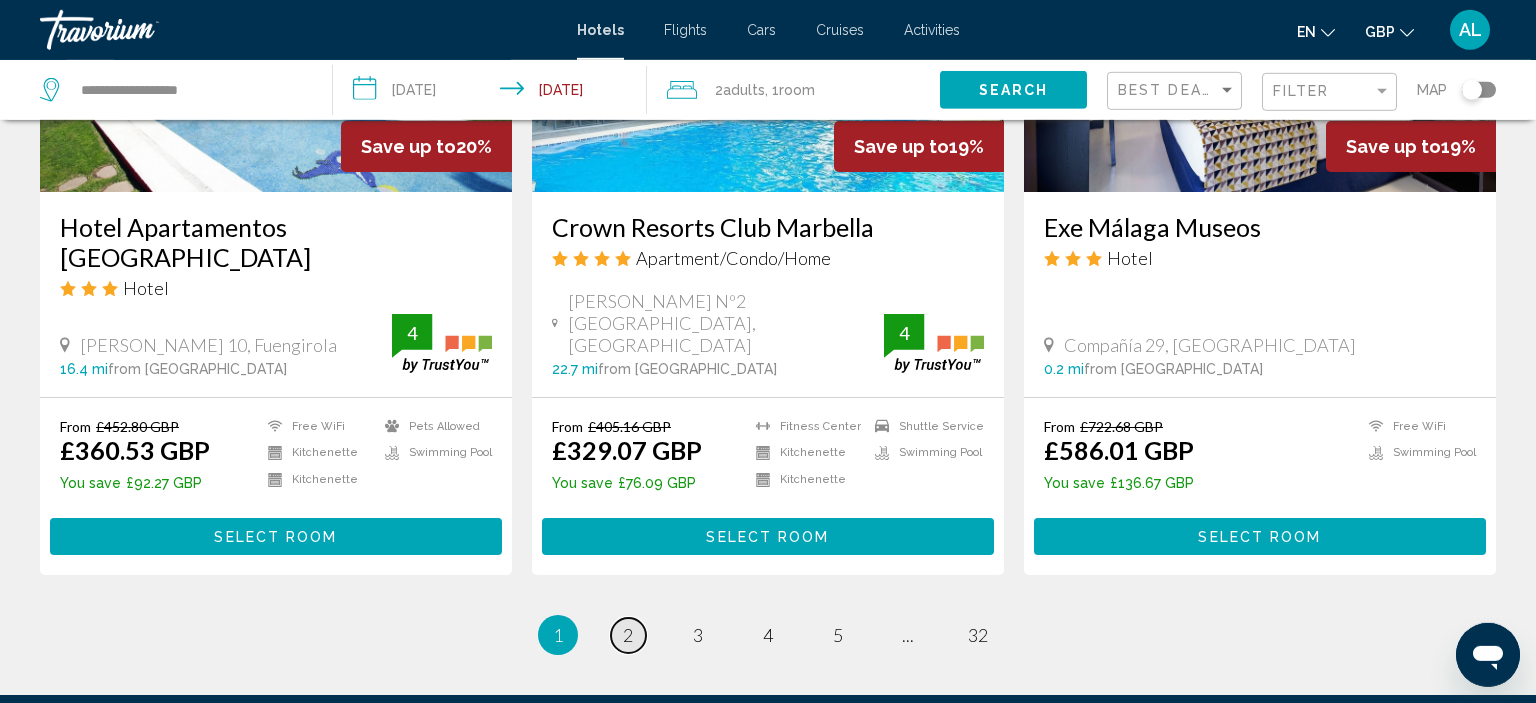 click on "2" at bounding box center (628, 635) 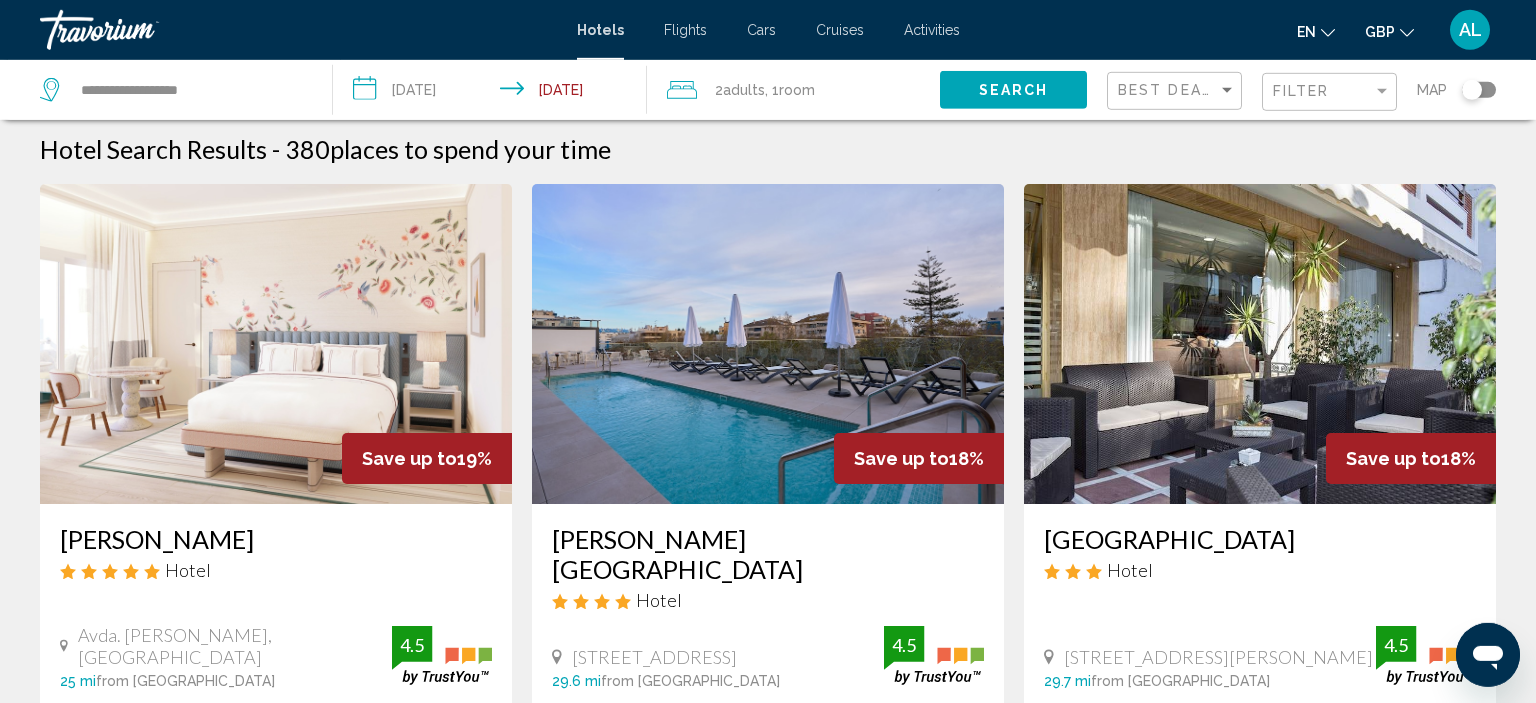 scroll, scrollTop: 0, scrollLeft: 0, axis: both 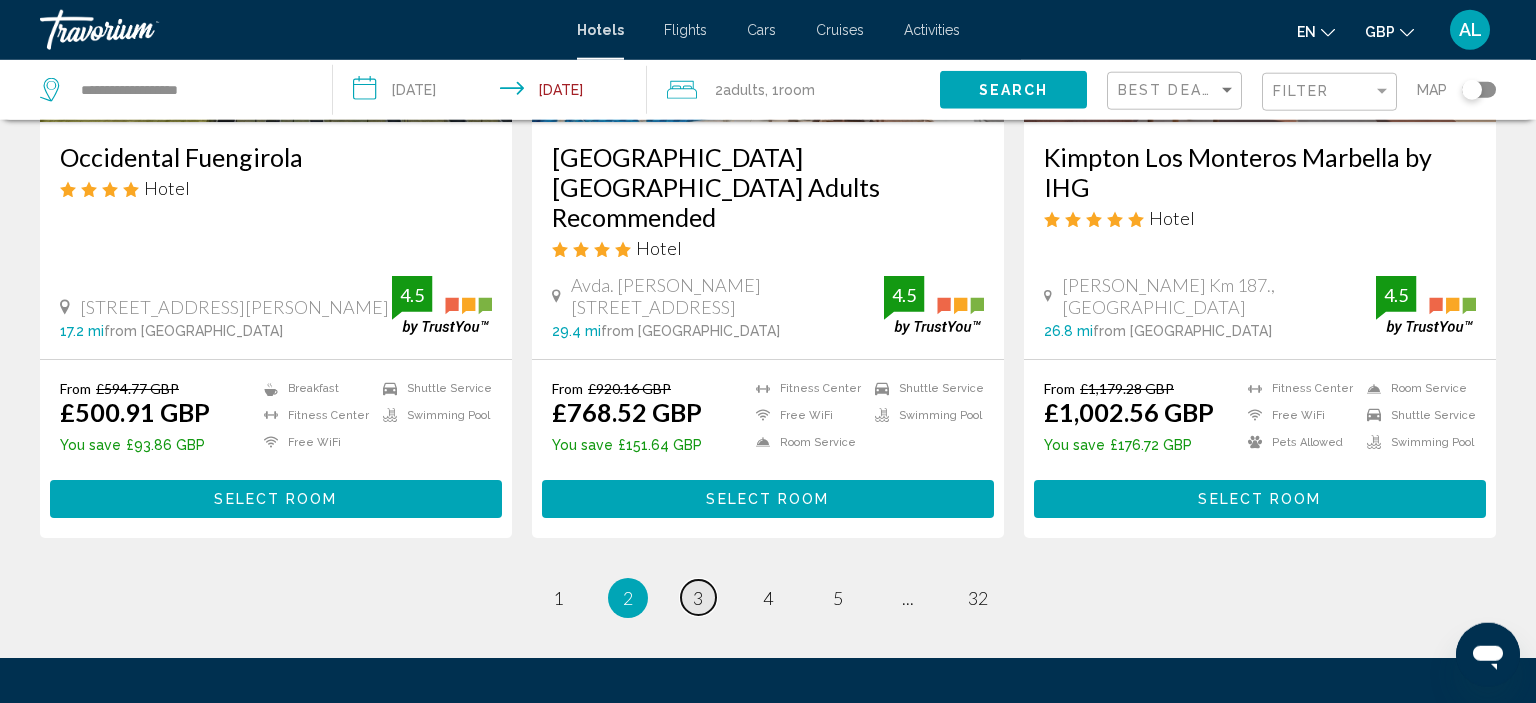click on "page  3" at bounding box center (698, 597) 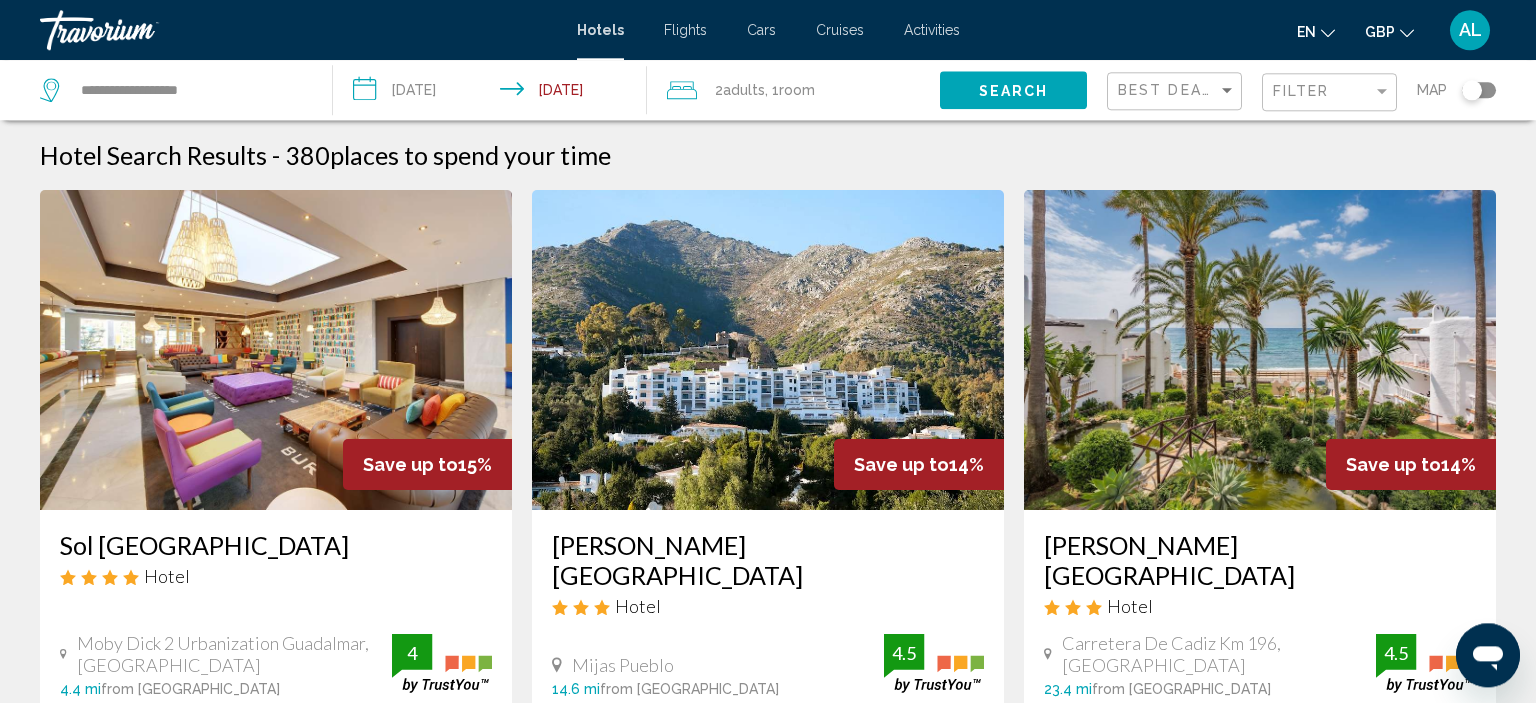 scroll, scrollTop: 0, scrollLeft: 0, axis: both 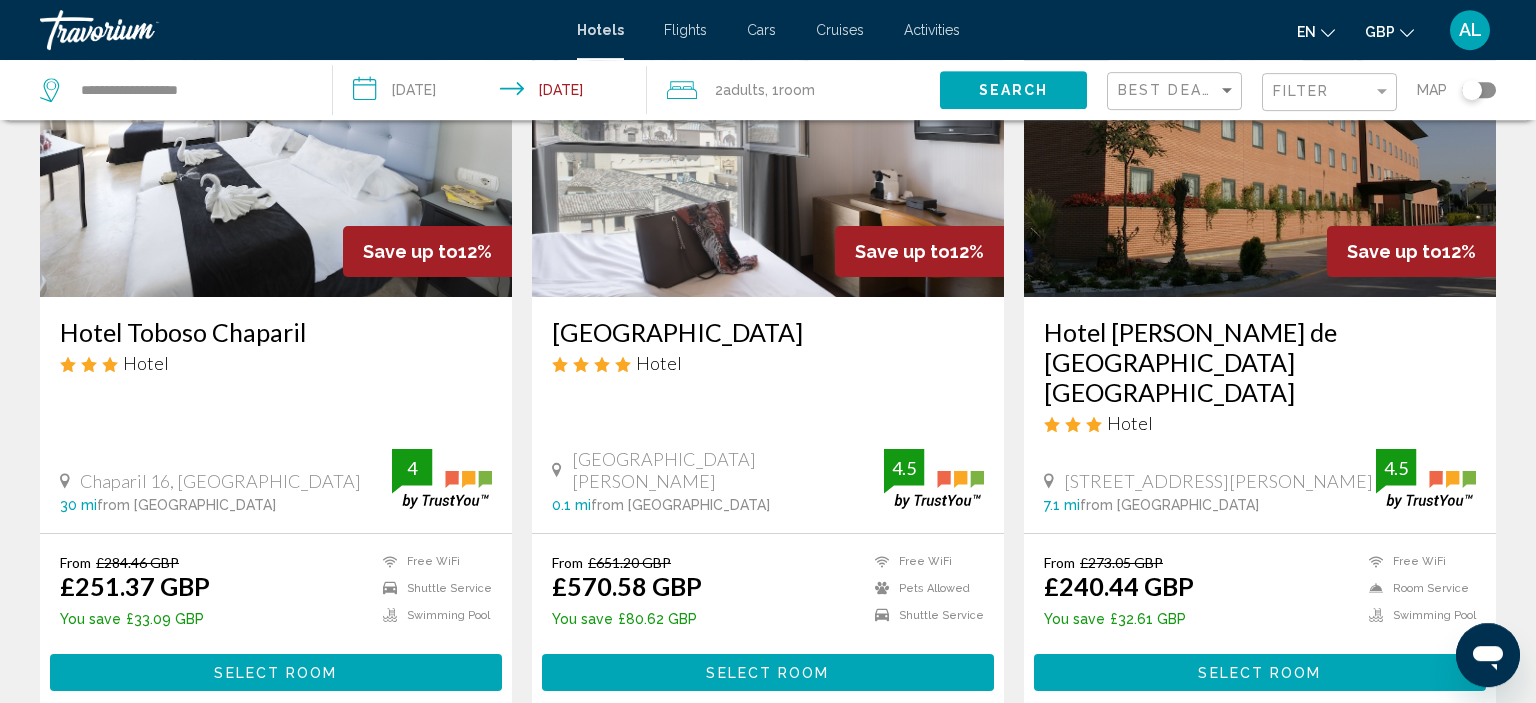 click on "page  4" at bounding box center [768, 770] 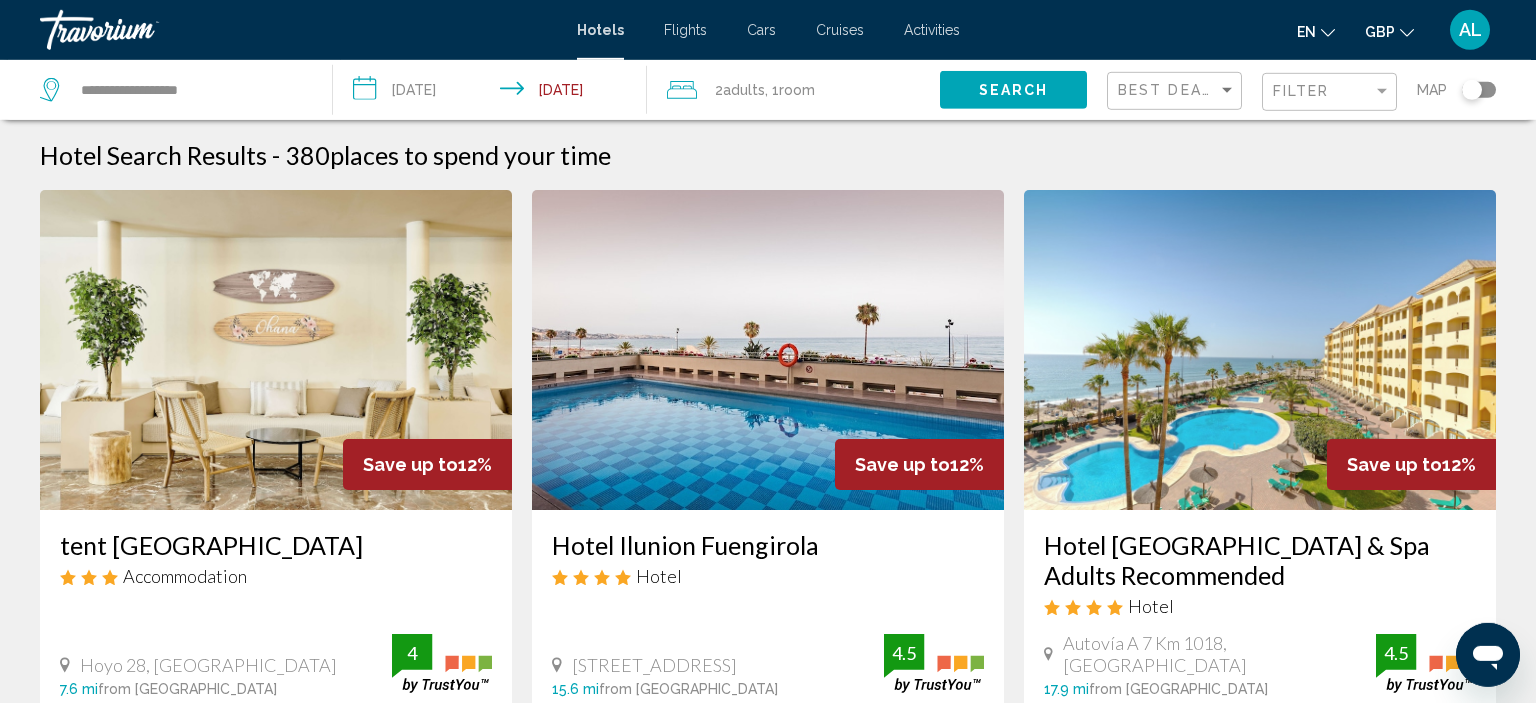 scroll, scrollTop: 0, scrollLeft: 0, axis: both 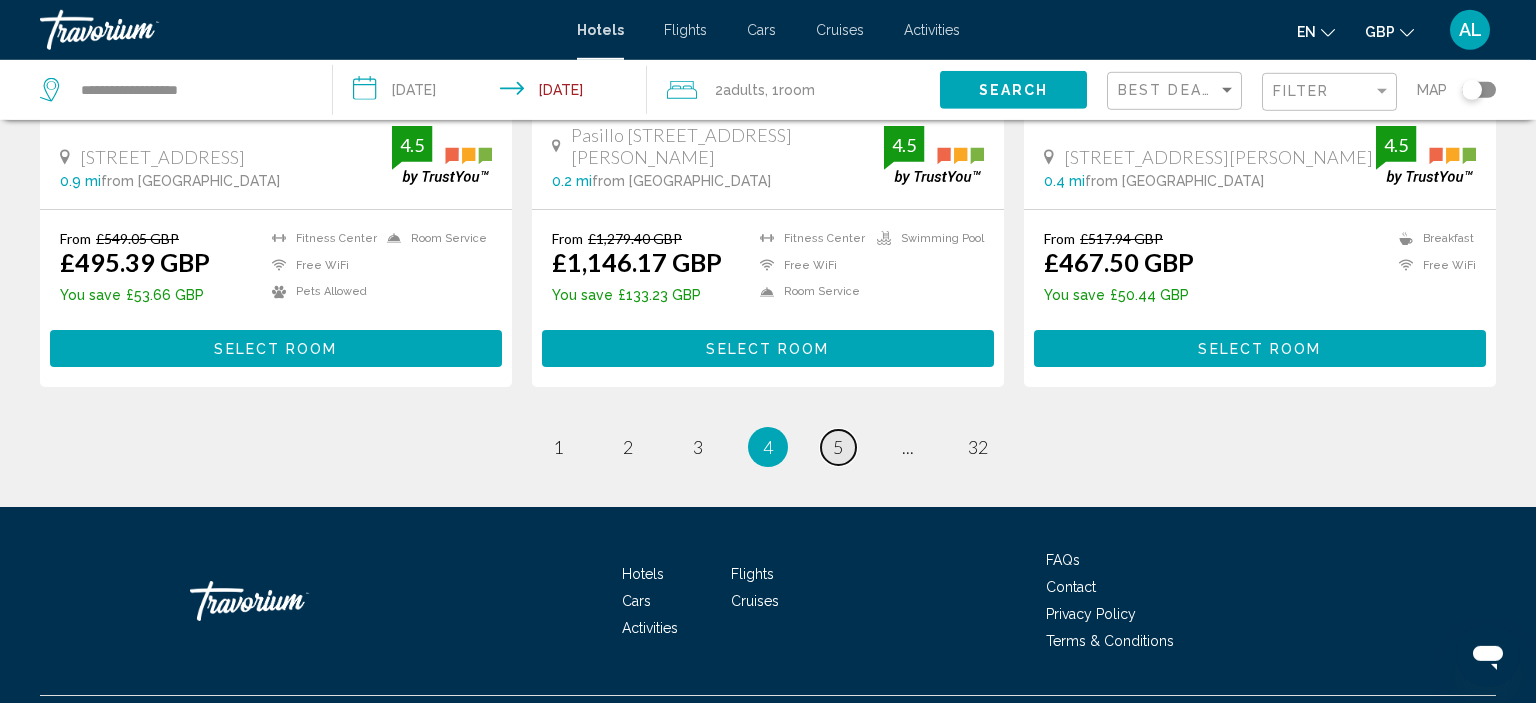 click on "page  5" at bounding box center (838, 447) 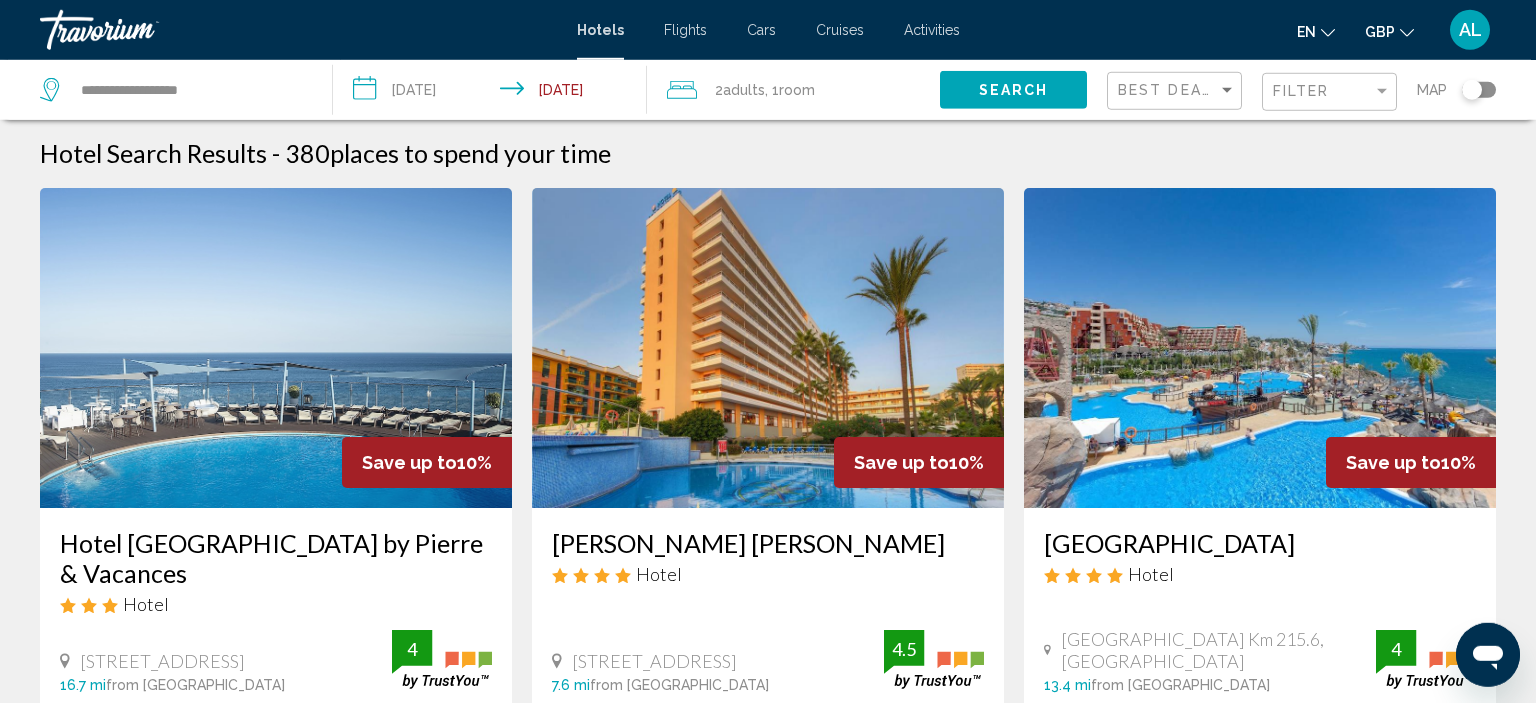 scroll, scrollTop: 0, scrollLeft: 0, axis: both 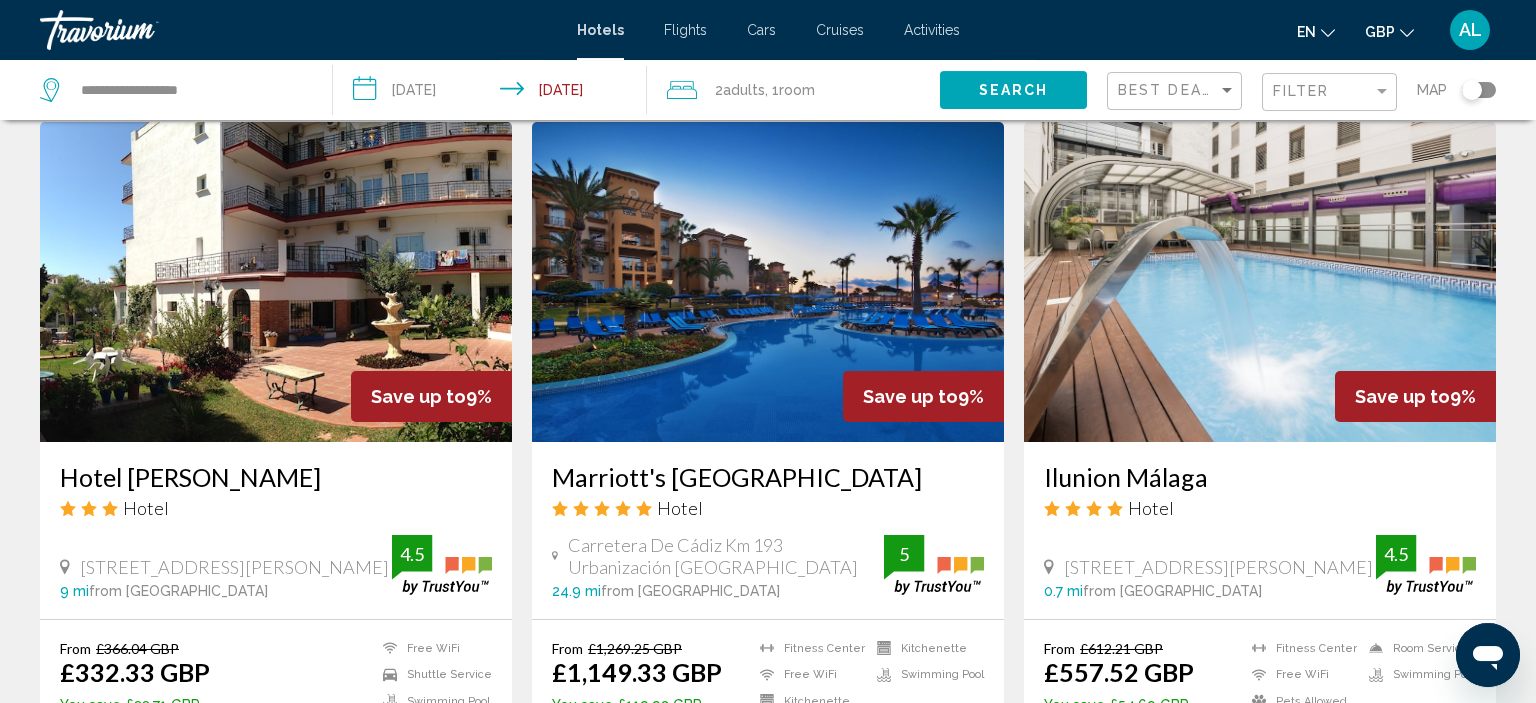 drag, startPoint x: 1535, startPoint y: 88, endPoint x: 1522, endPoint y: 364, distance: 276.306 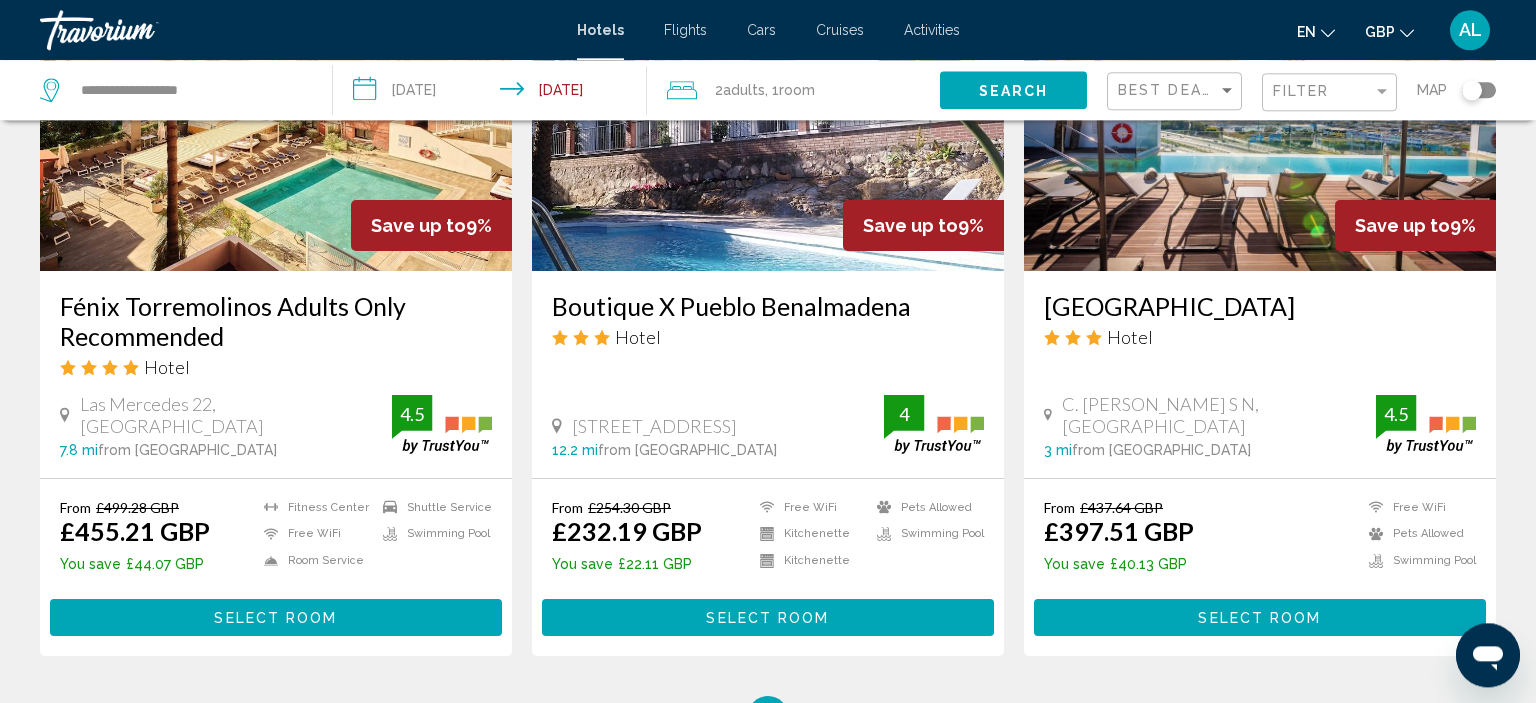 scroll, scrollTop: 2488, scrollLeft: 0, axis: vertical 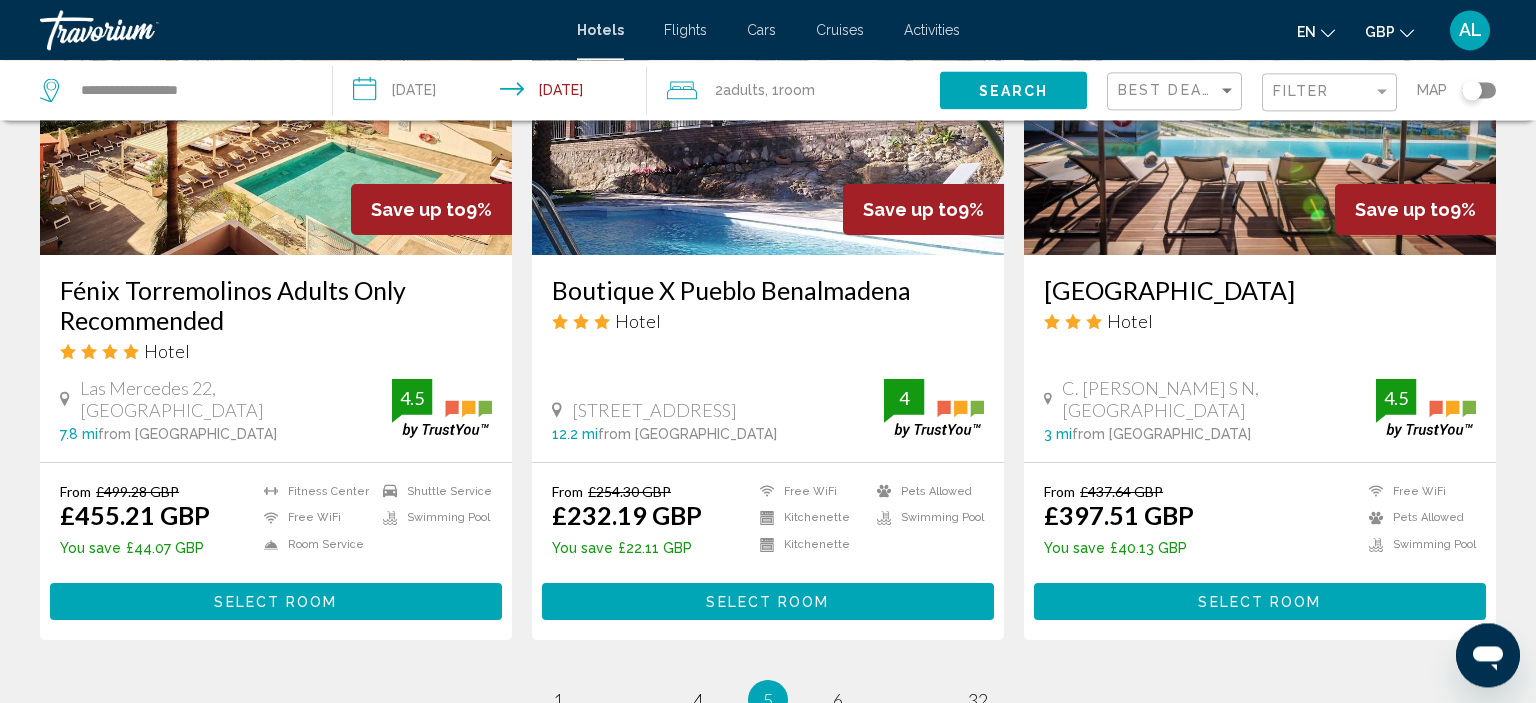 click on "**********" 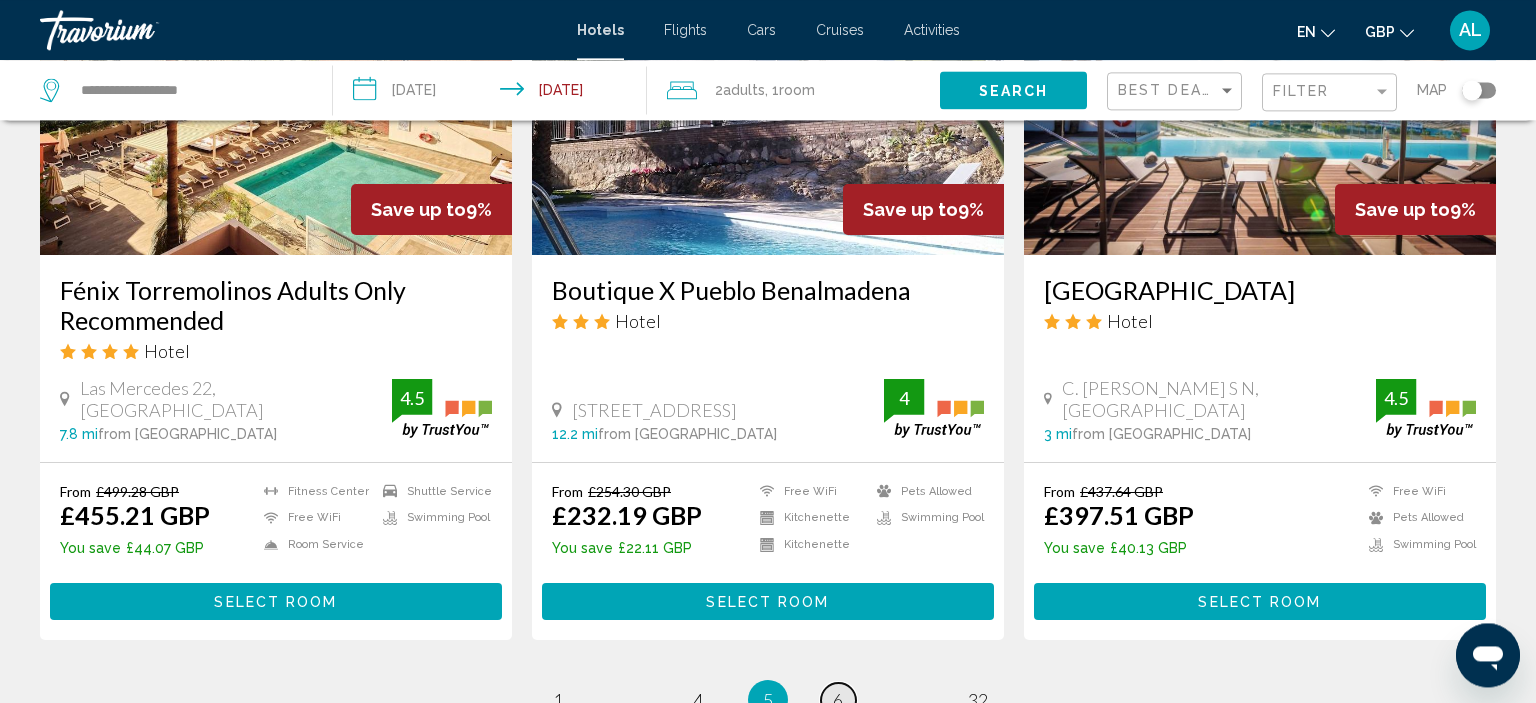 click on "6" at bounding box center (838, 700) 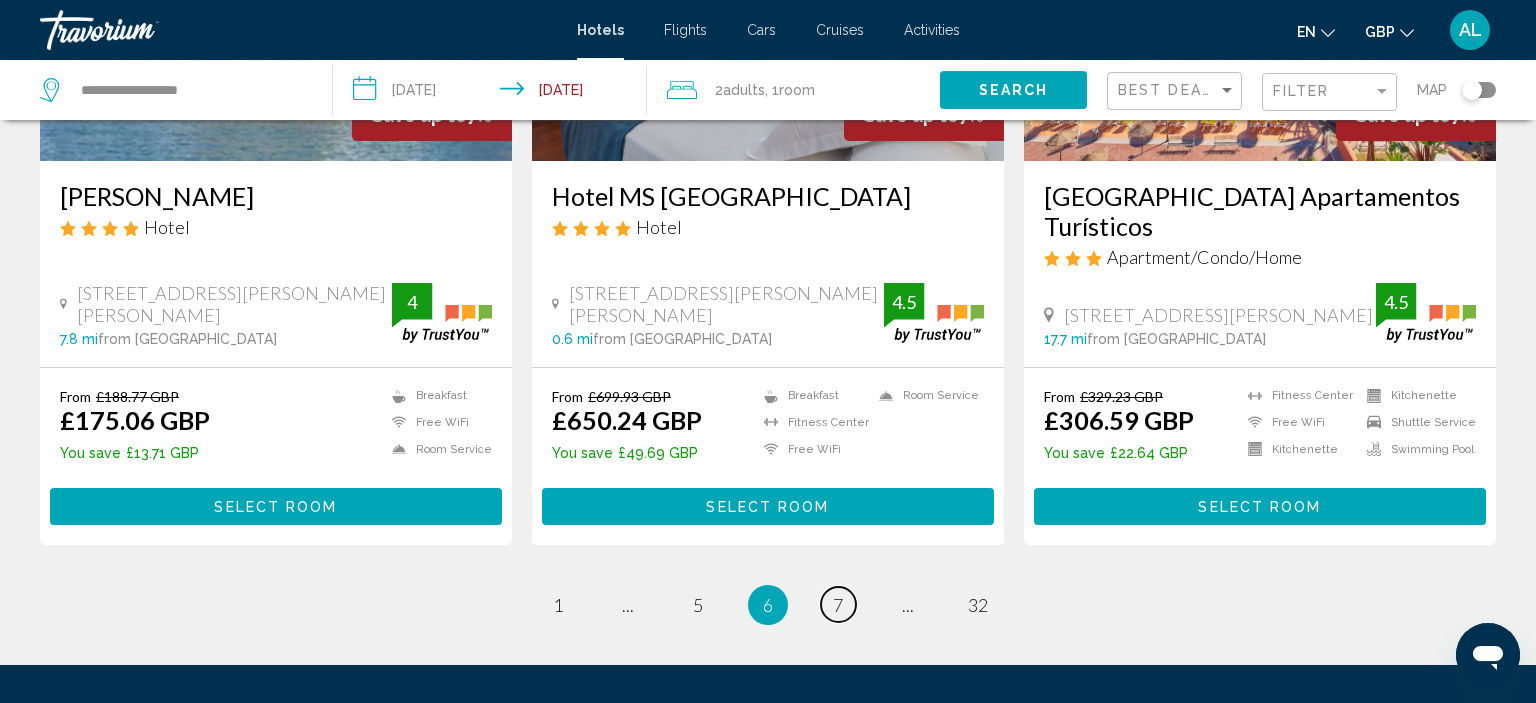 scroll, scrollTop: 2601, scrollLeft: 0, axis: vertical 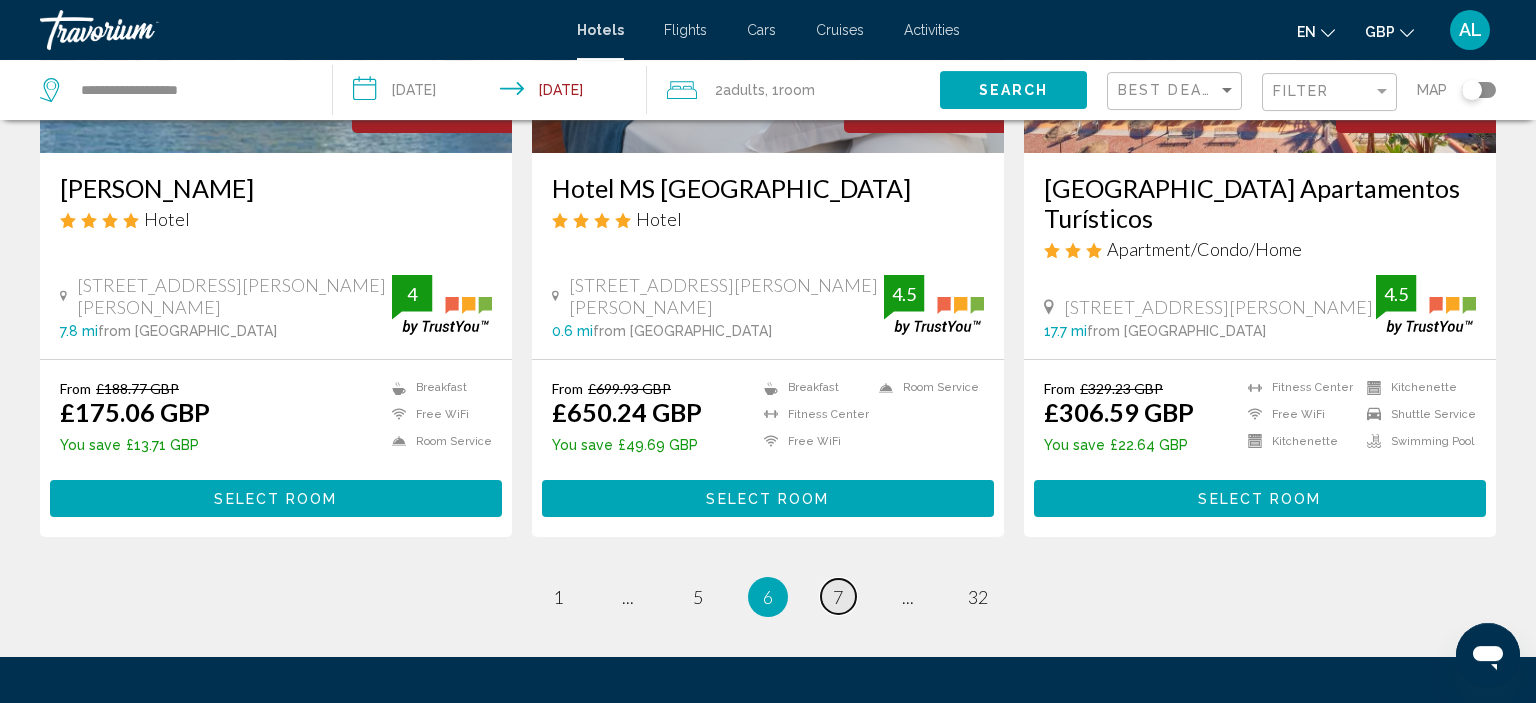 click on "page  7" at bounding box center (838, 596) 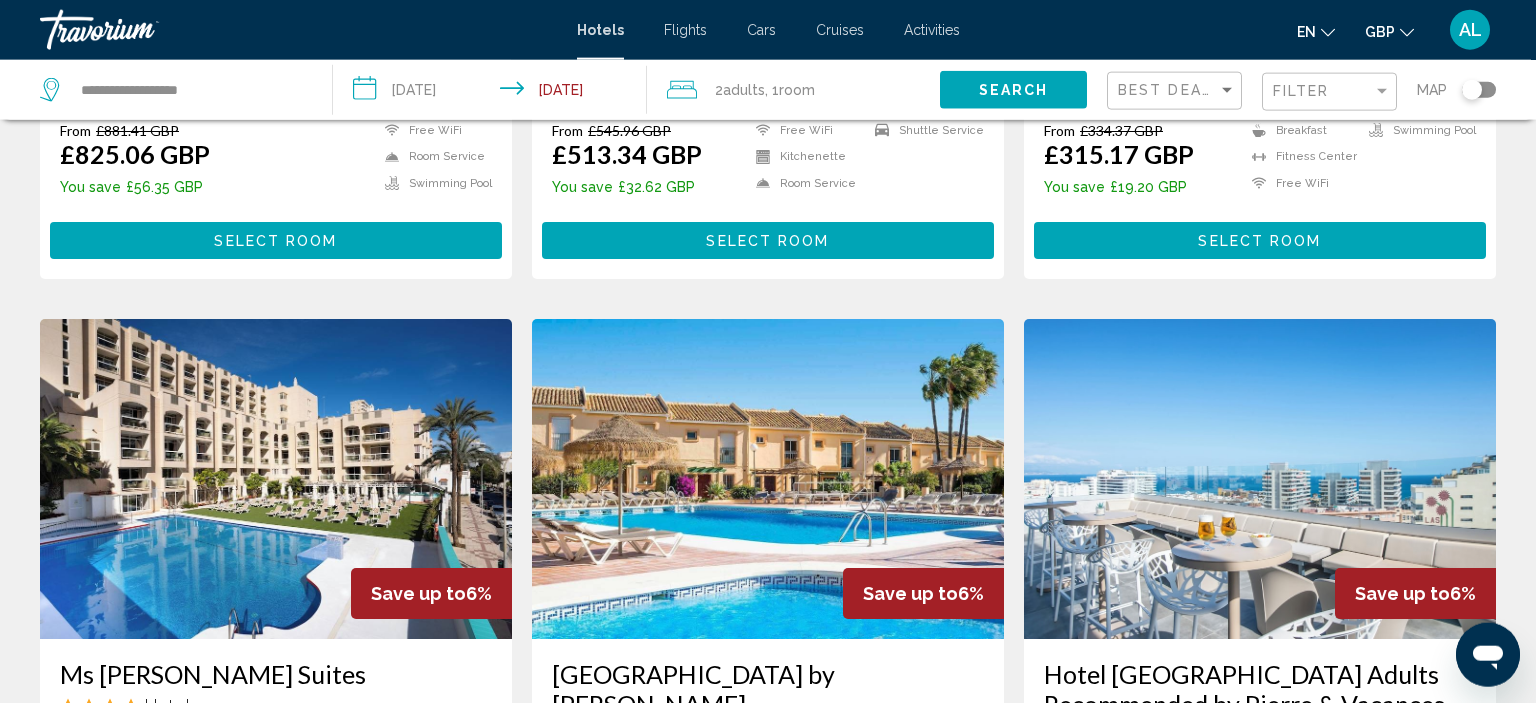 scroll, scrollTop: 0, scrollLeft: 0, axis: both 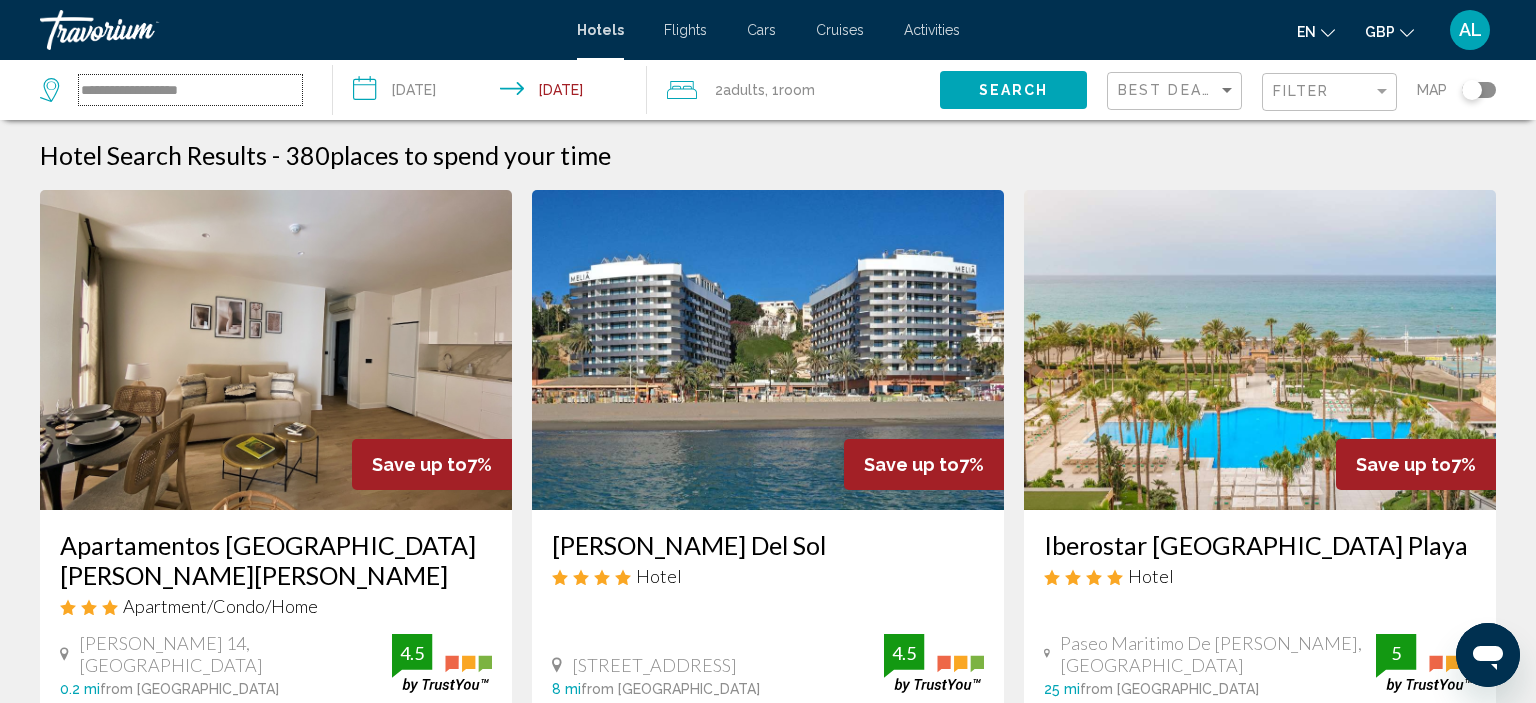 click on "**********" at bounding box center (190, 90) 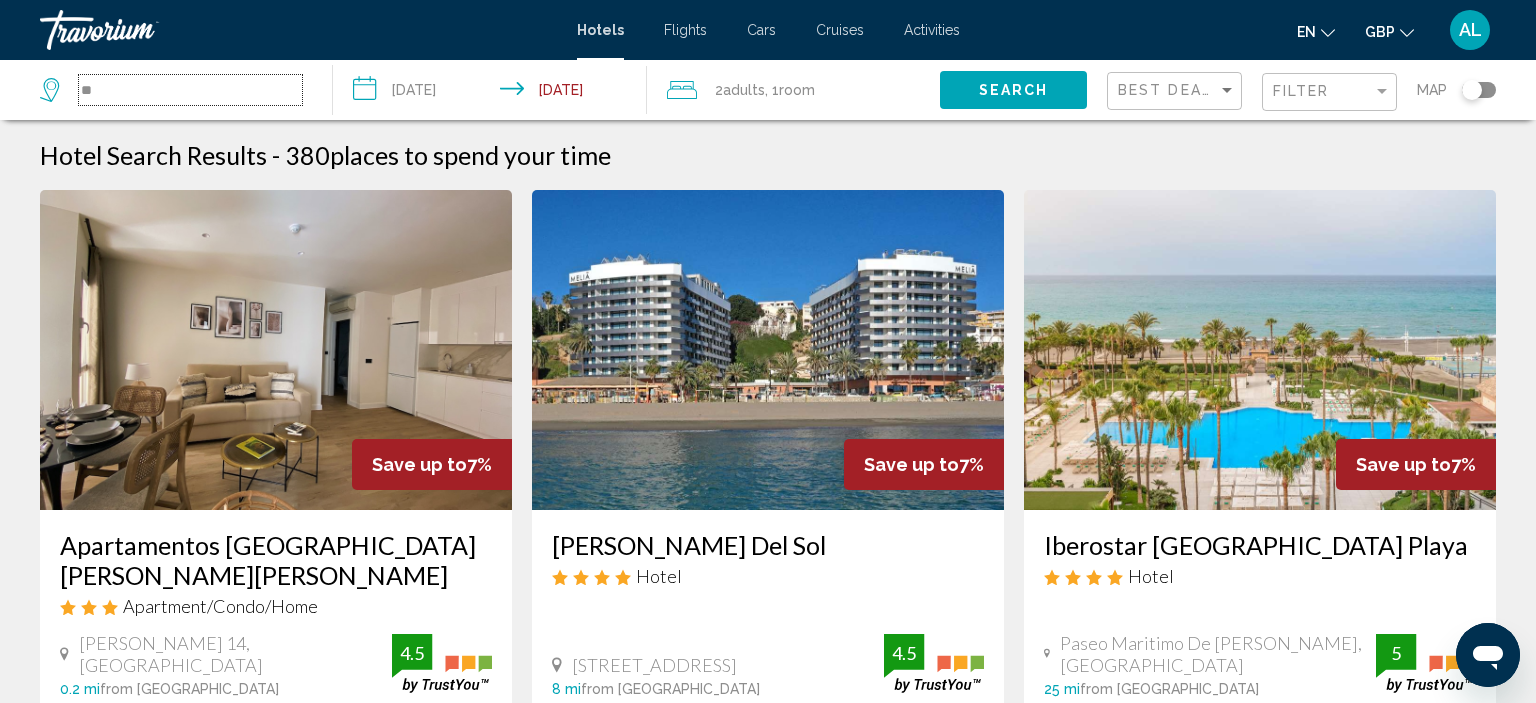 type on "*" 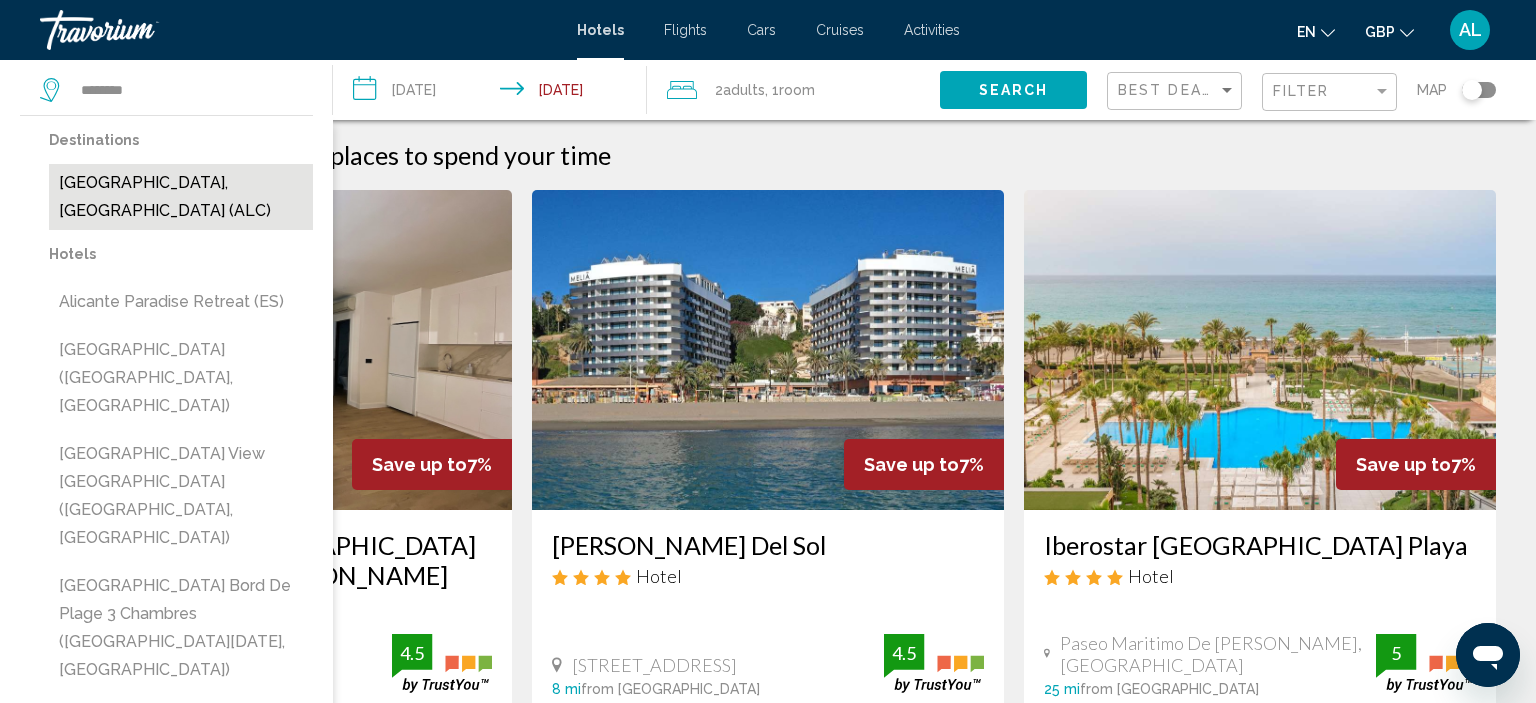 click on "[GEOGRAPHIC_DATA], [GEOGRAPHIC_DATA] (ALC)" at bounding box center (181, 197) 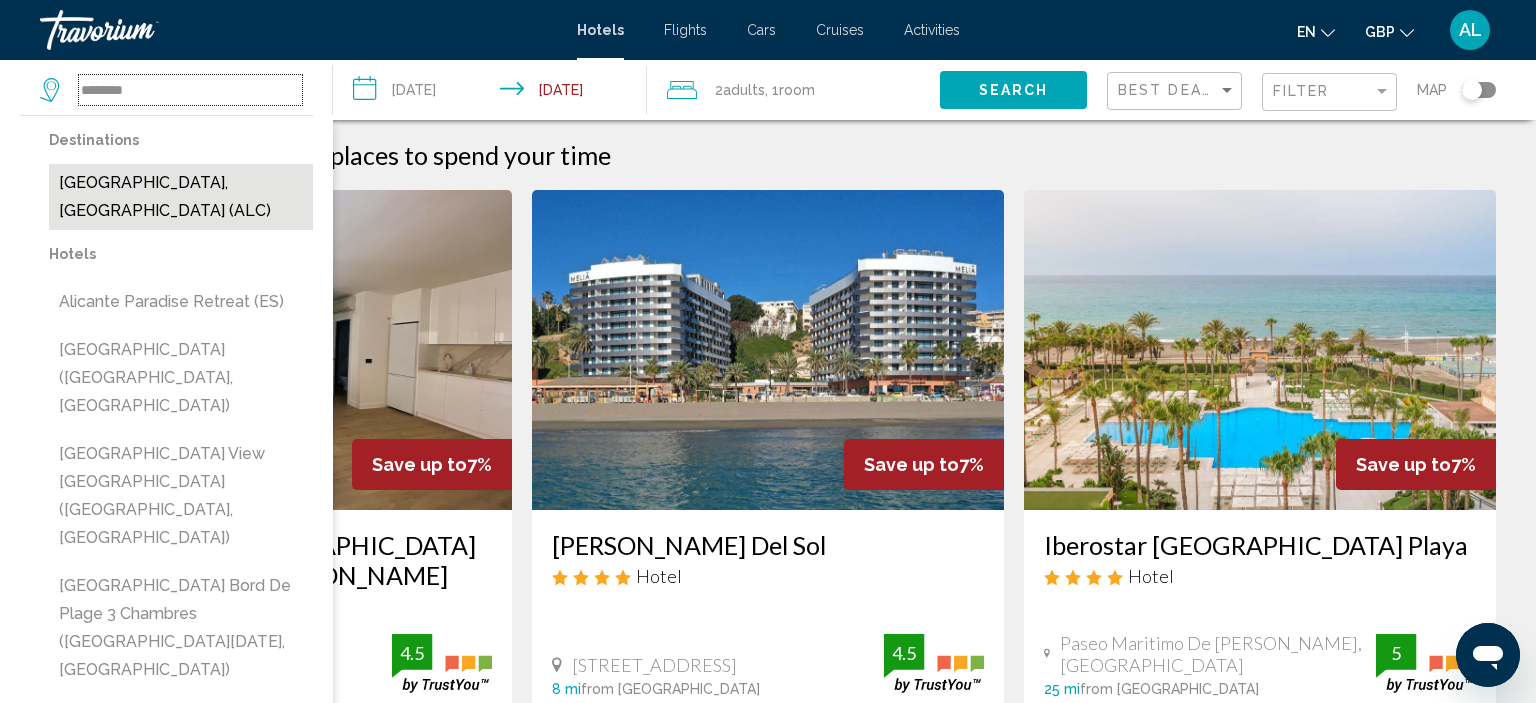 type on "**********" 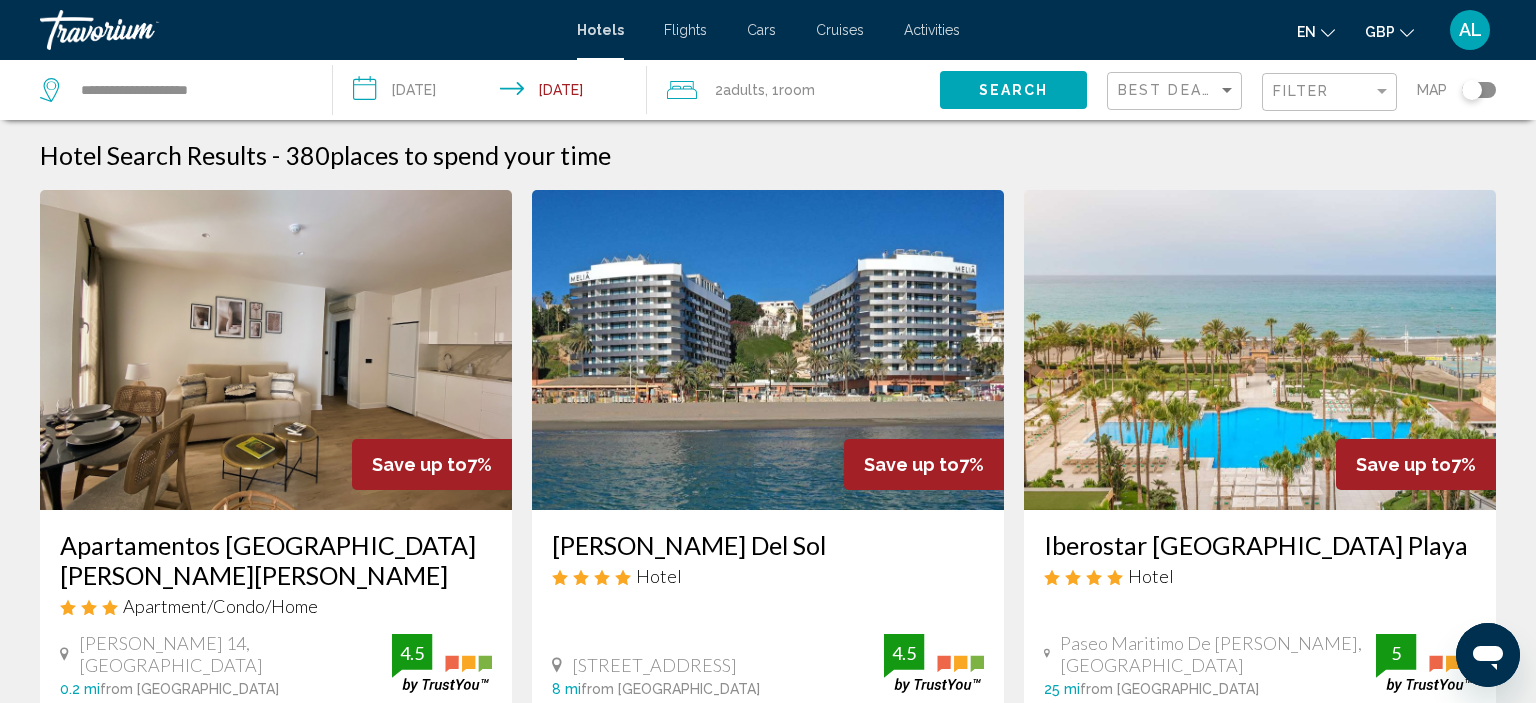 click on "Search" 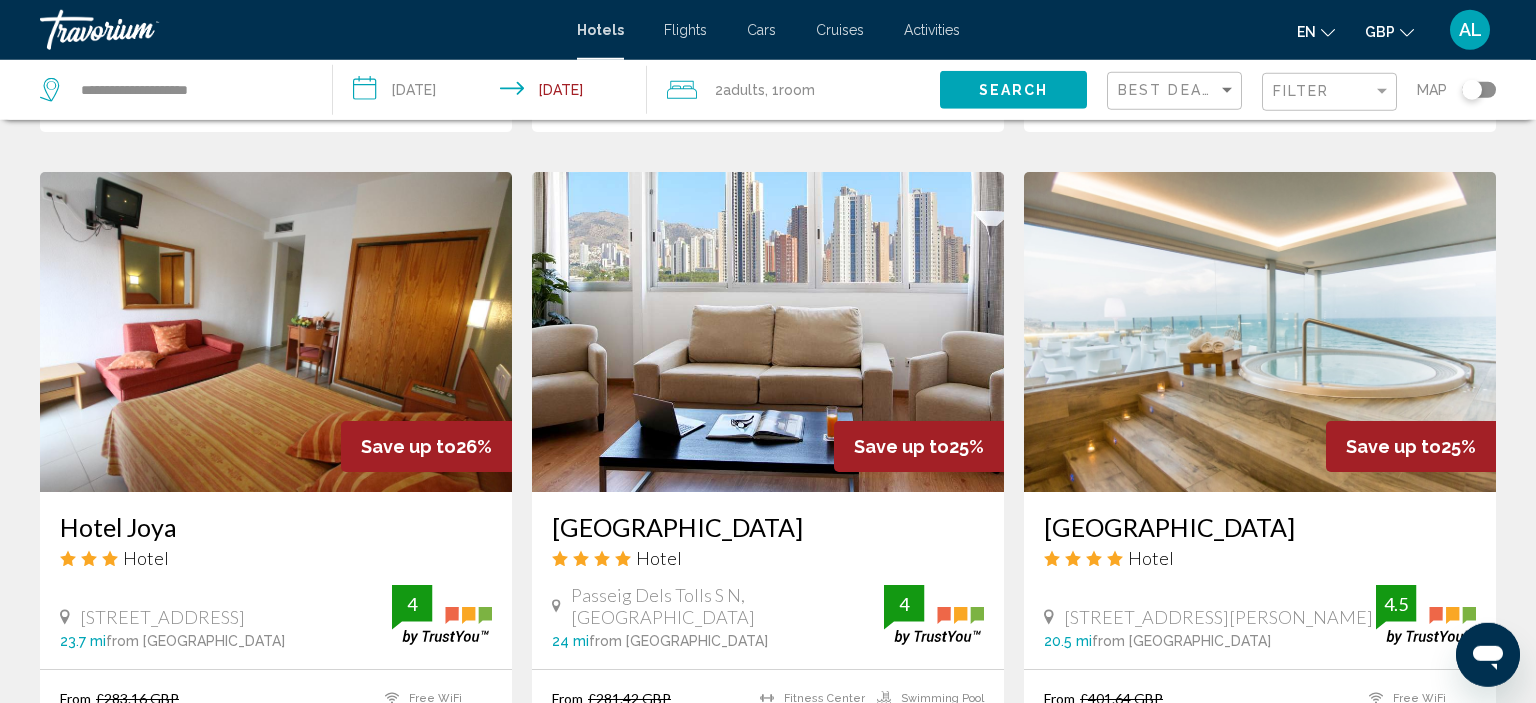 scroll, scrollTop: 766, scrollLeft: 0, axis: vertical 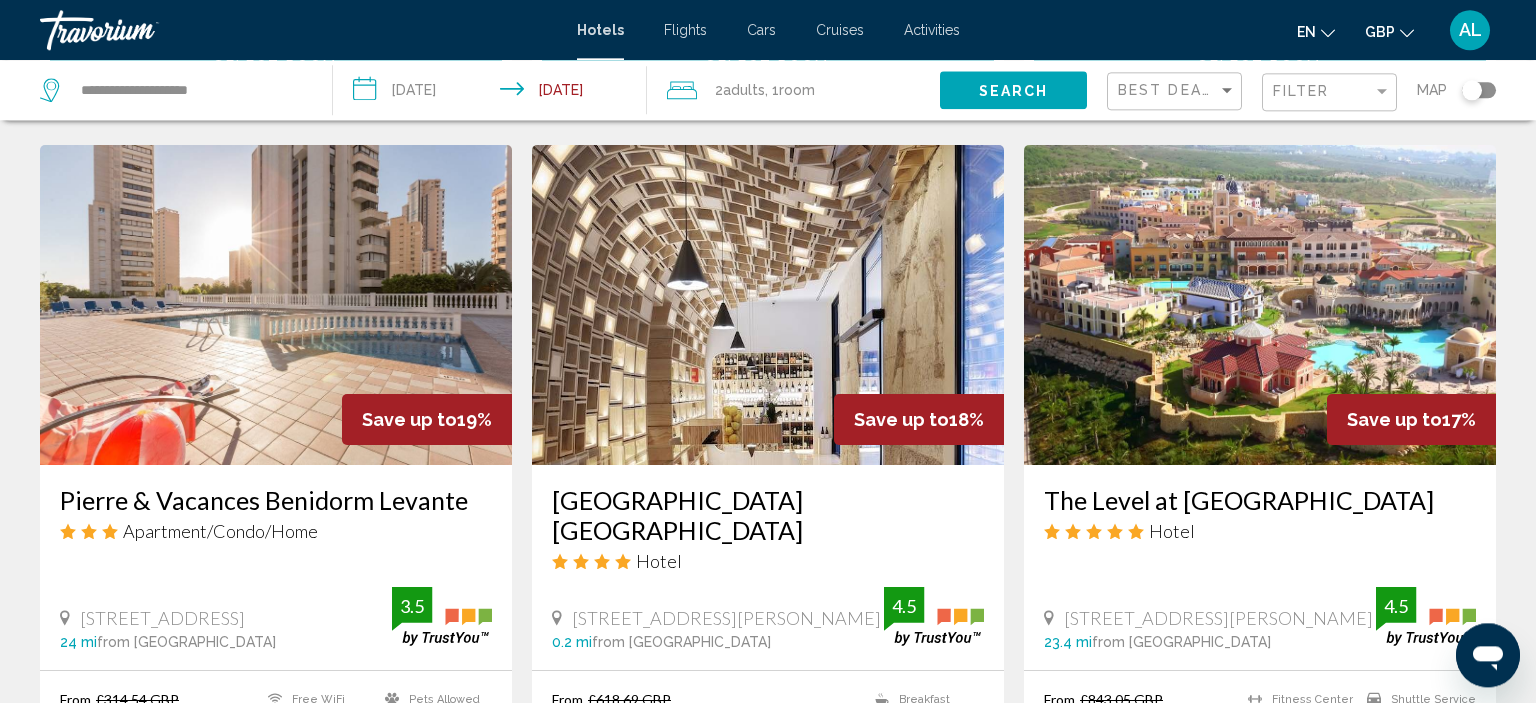 drag, startPoint x: 50, startPoint y: 418, endPoint x: 463, endPoint y: 419, distance: 413.00122 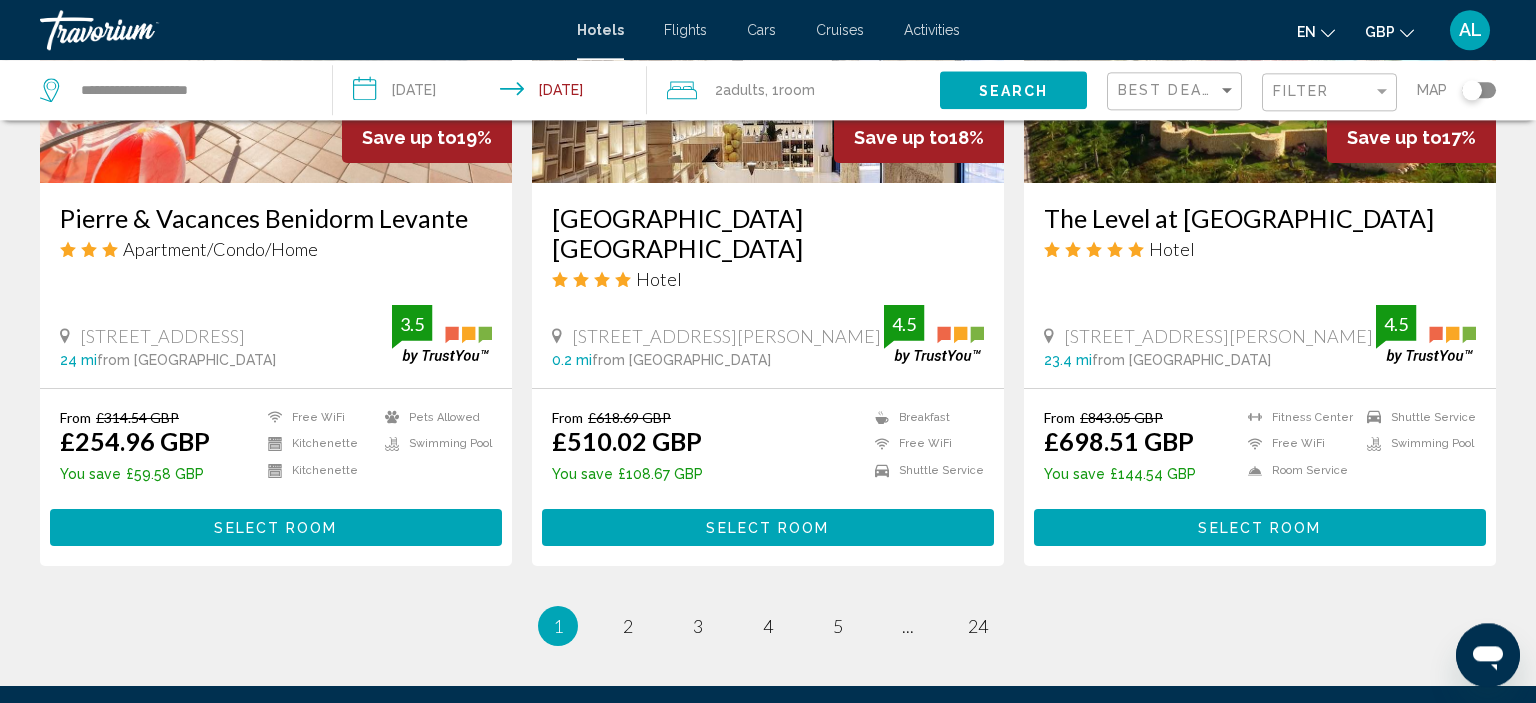 scroll, scrollTop: 2671, scrollLeft: 0, axis: vertical 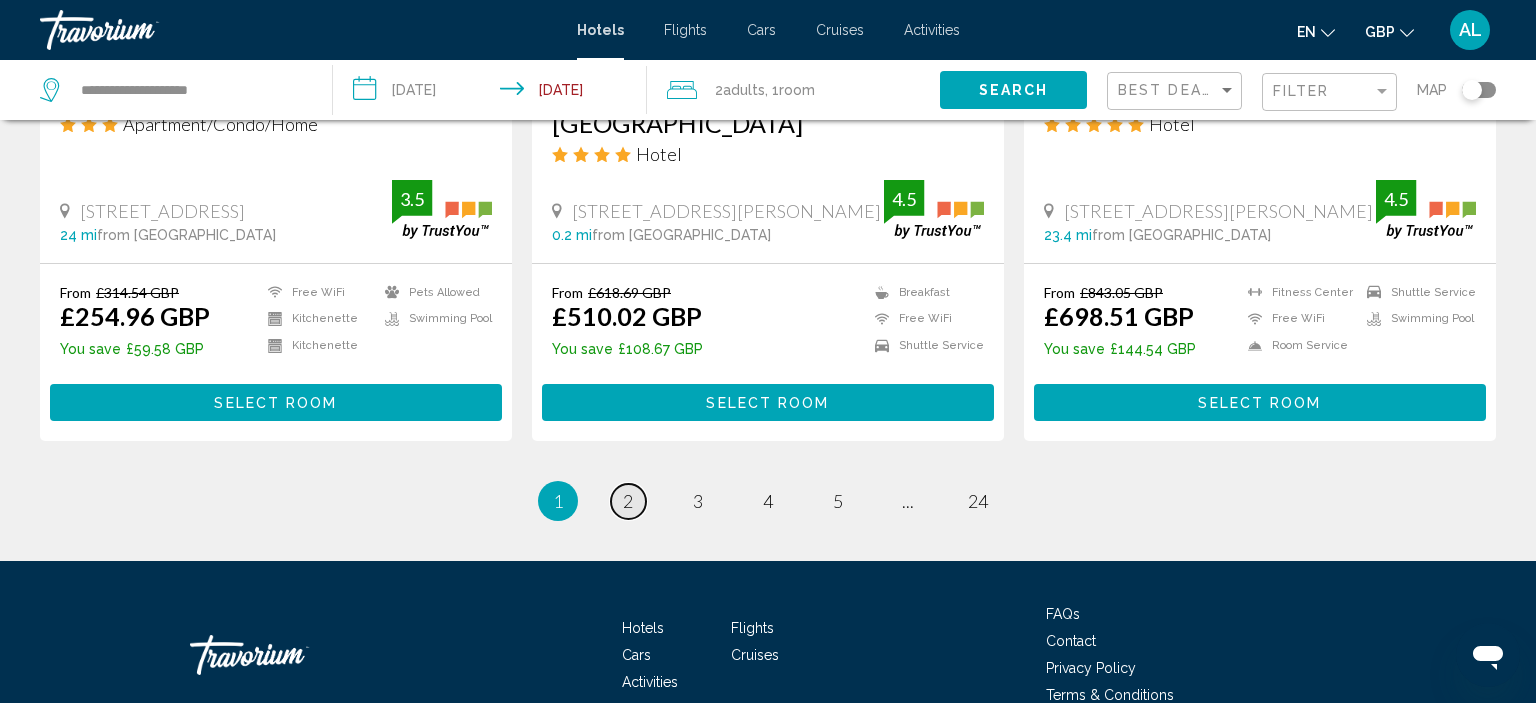 click on "2" at bounding box center (628, 501) 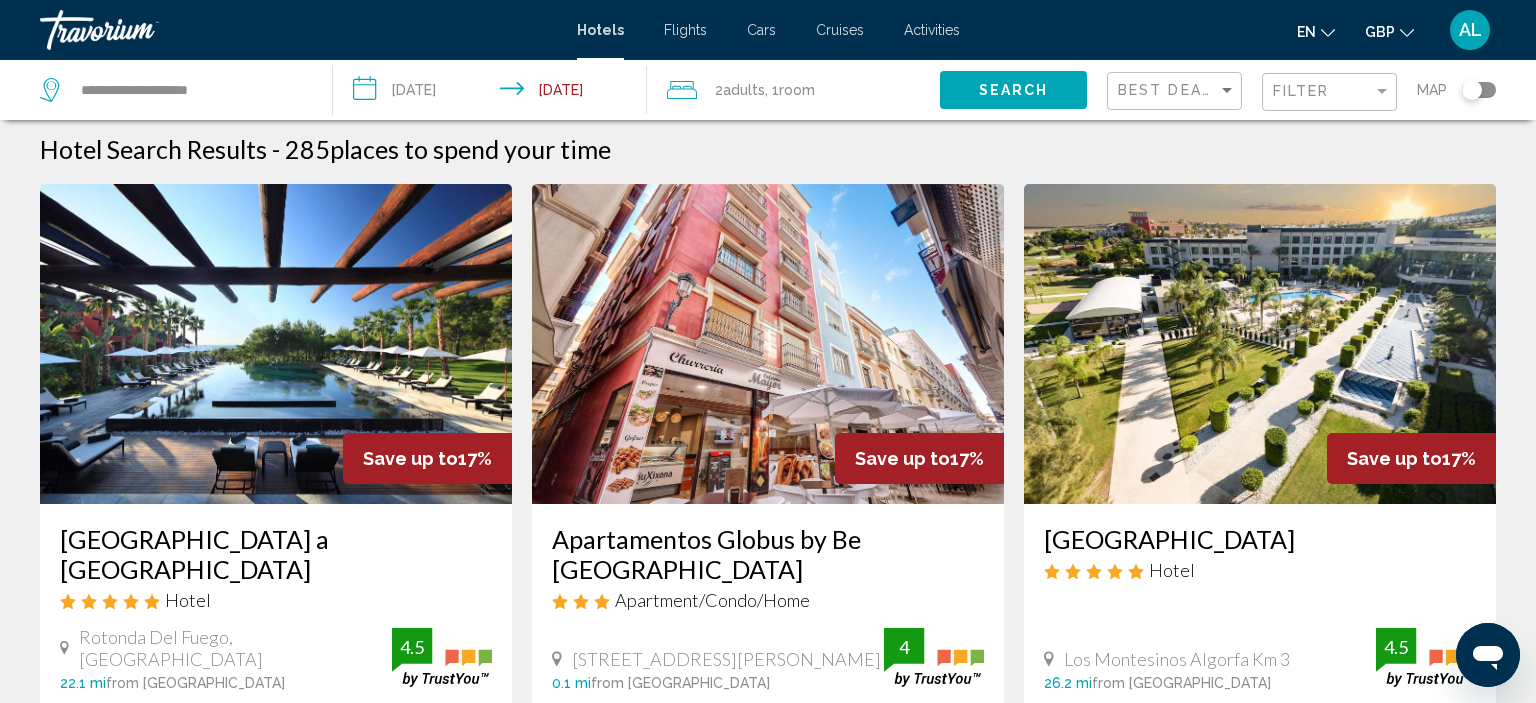 scroll, scrollTop: 0, scrollLeft: 0, axis: both 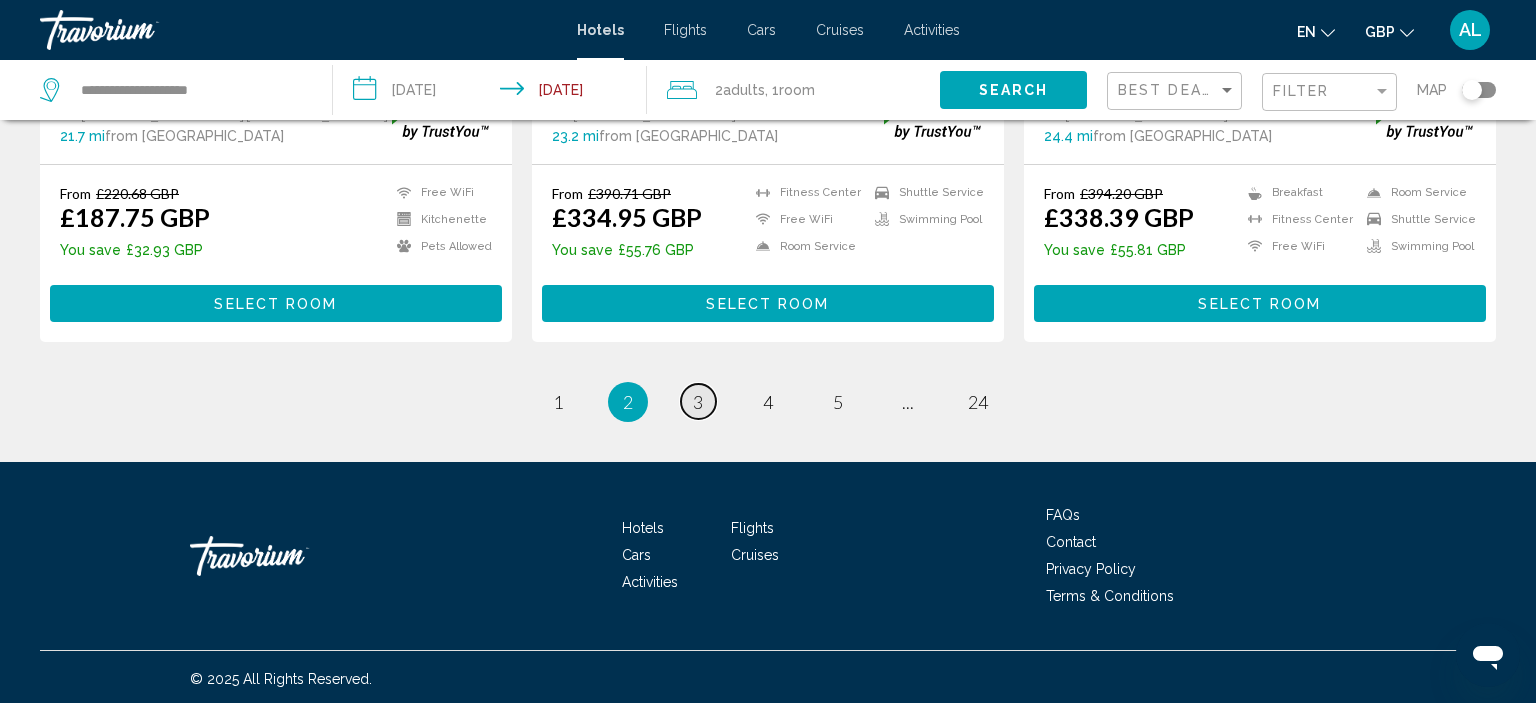 click on "3" at bounding box center (698, 402) 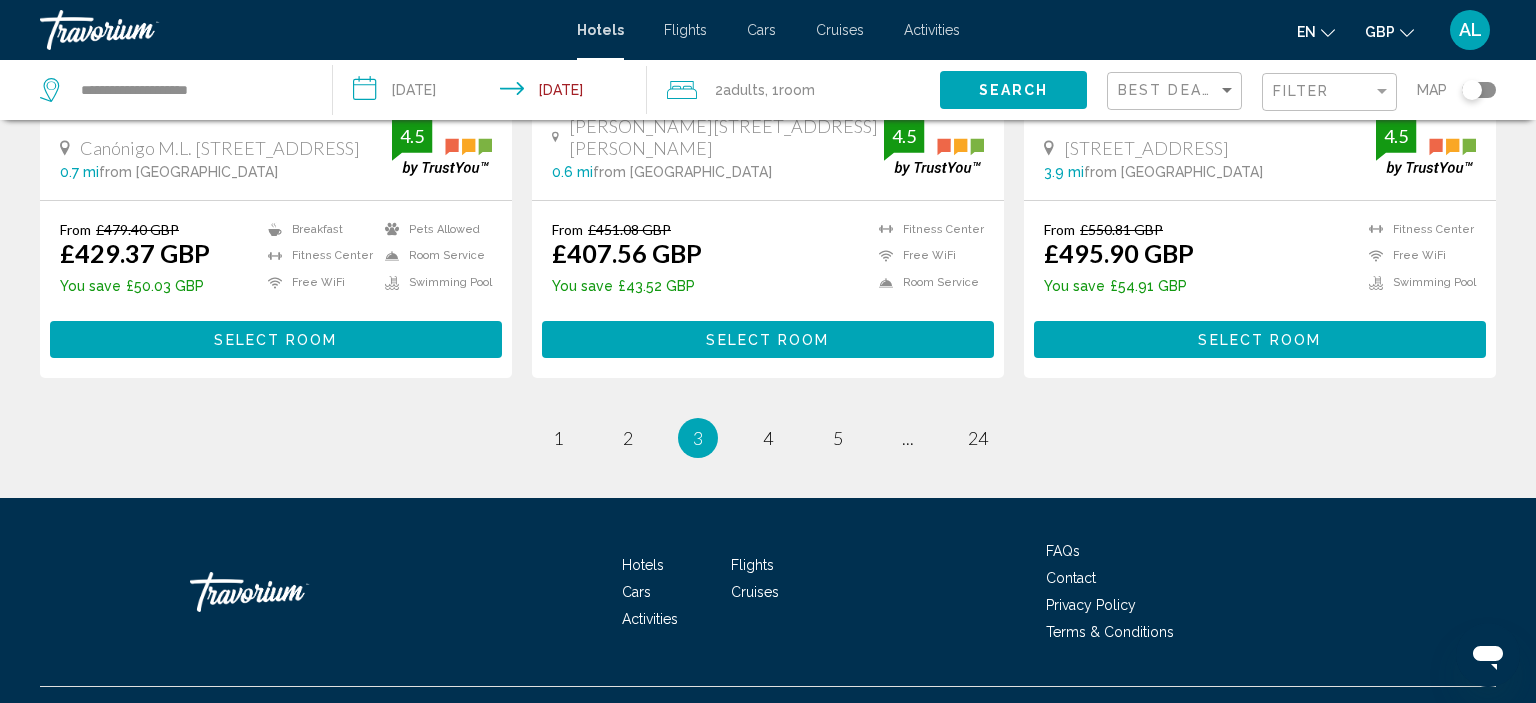 scroll, scrollTop: 2667, scrollLeft: 0, axis: vertical 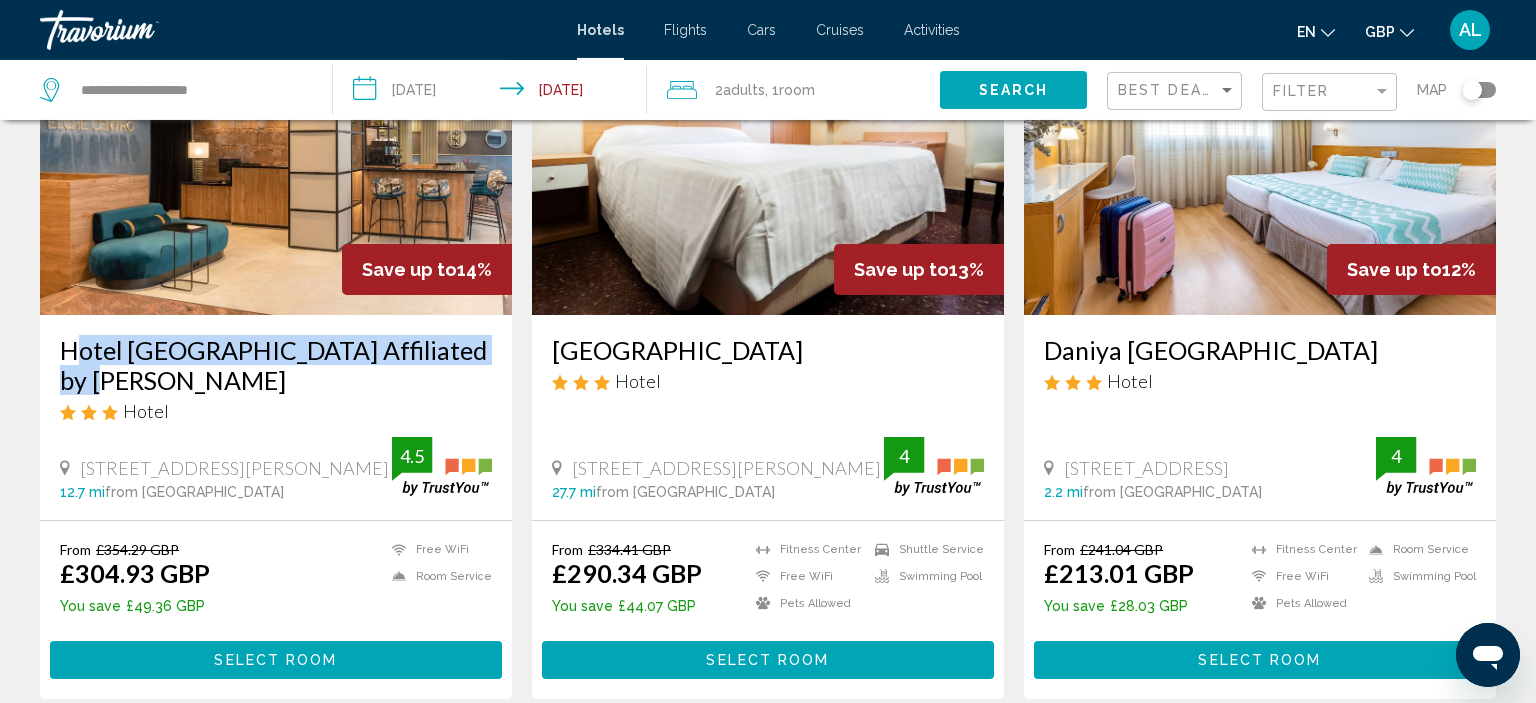 drag, startPoint x: 54, startPoint y: 346, endPoint x: 474, endPoint y: 343, distance: 420.0107 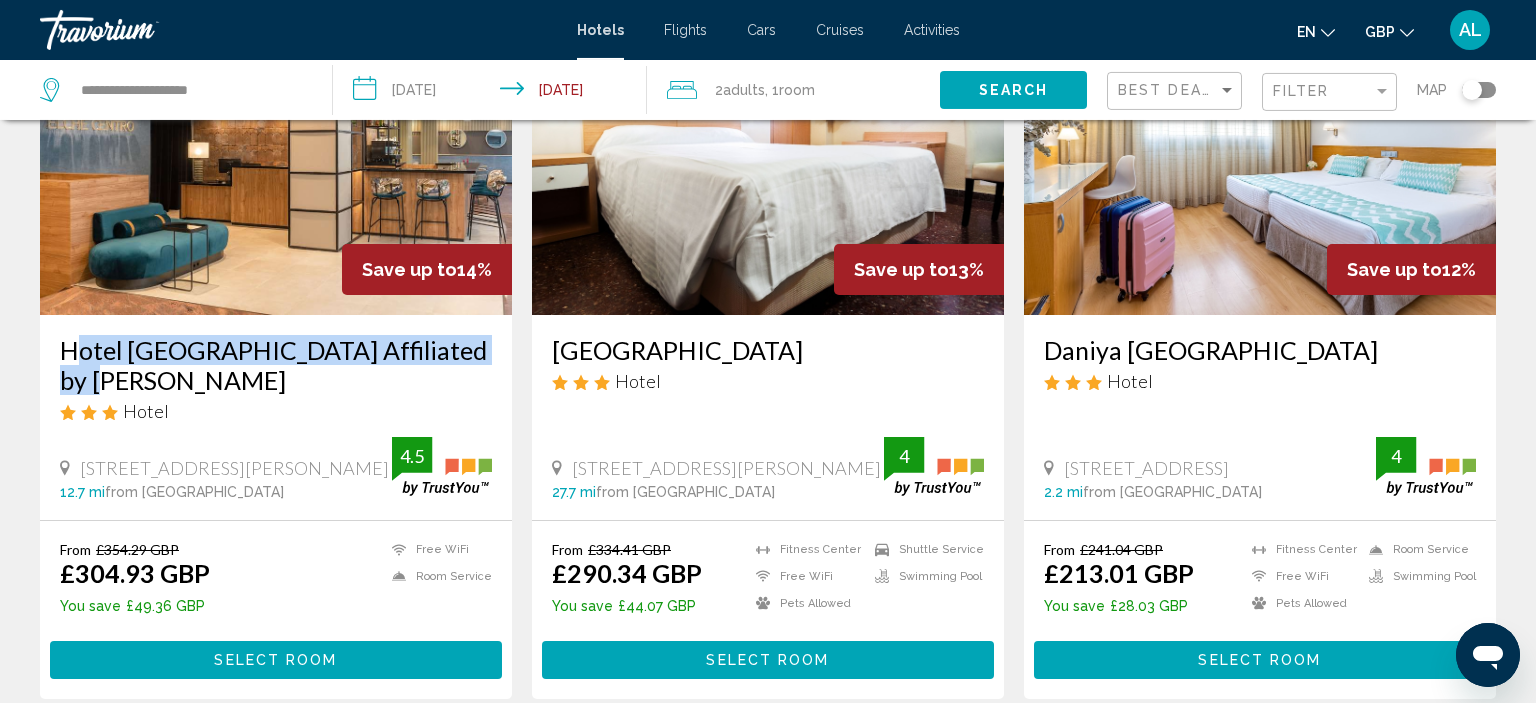 copy on "Hotel [GEOGRAPHIC_DATA] Affiliated by [PERSON_NAME]" 